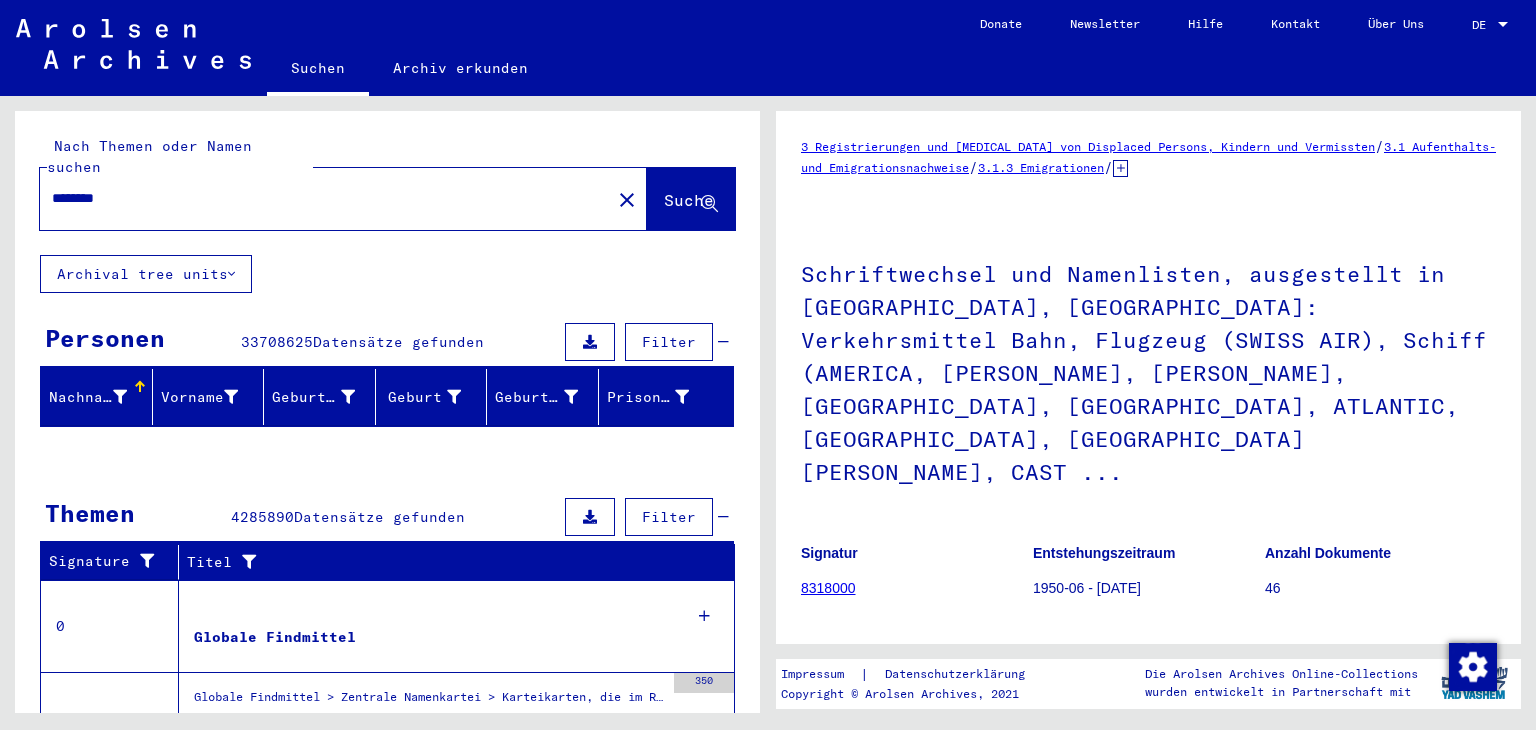scroll, scrollTop: 0, scrollLeft: 0, axis: both 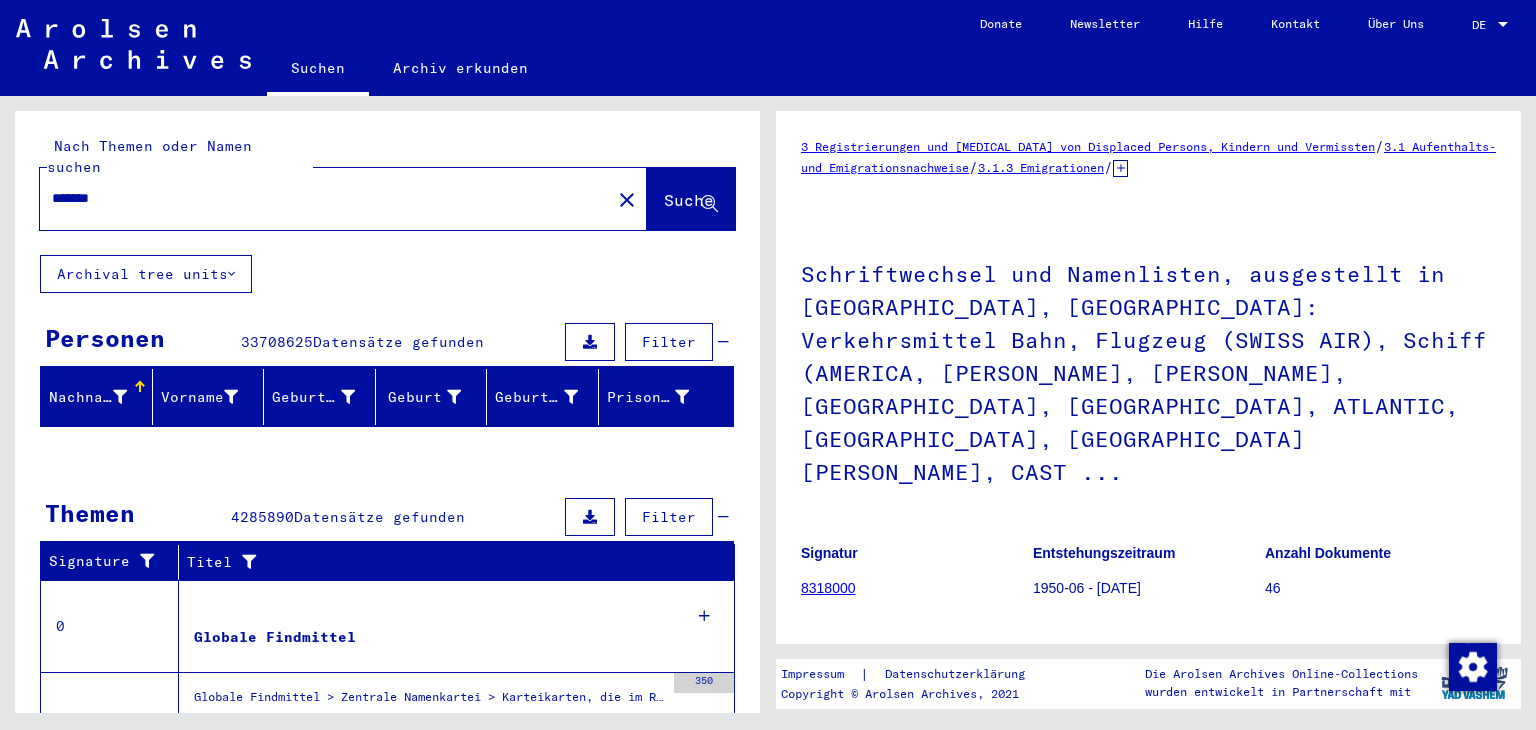 type 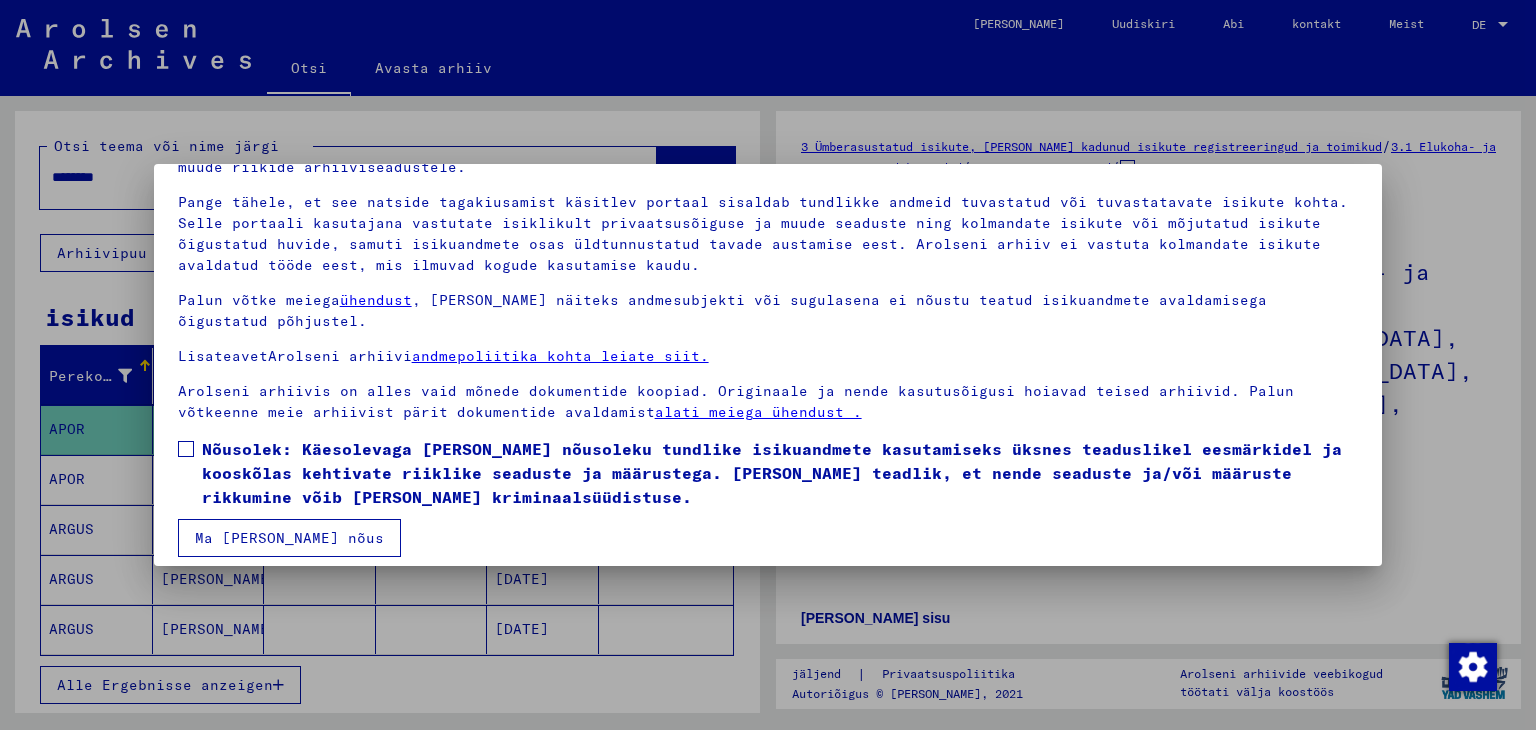scroll, scrollTop: 132, scrollLeft: 0, axis: vertical 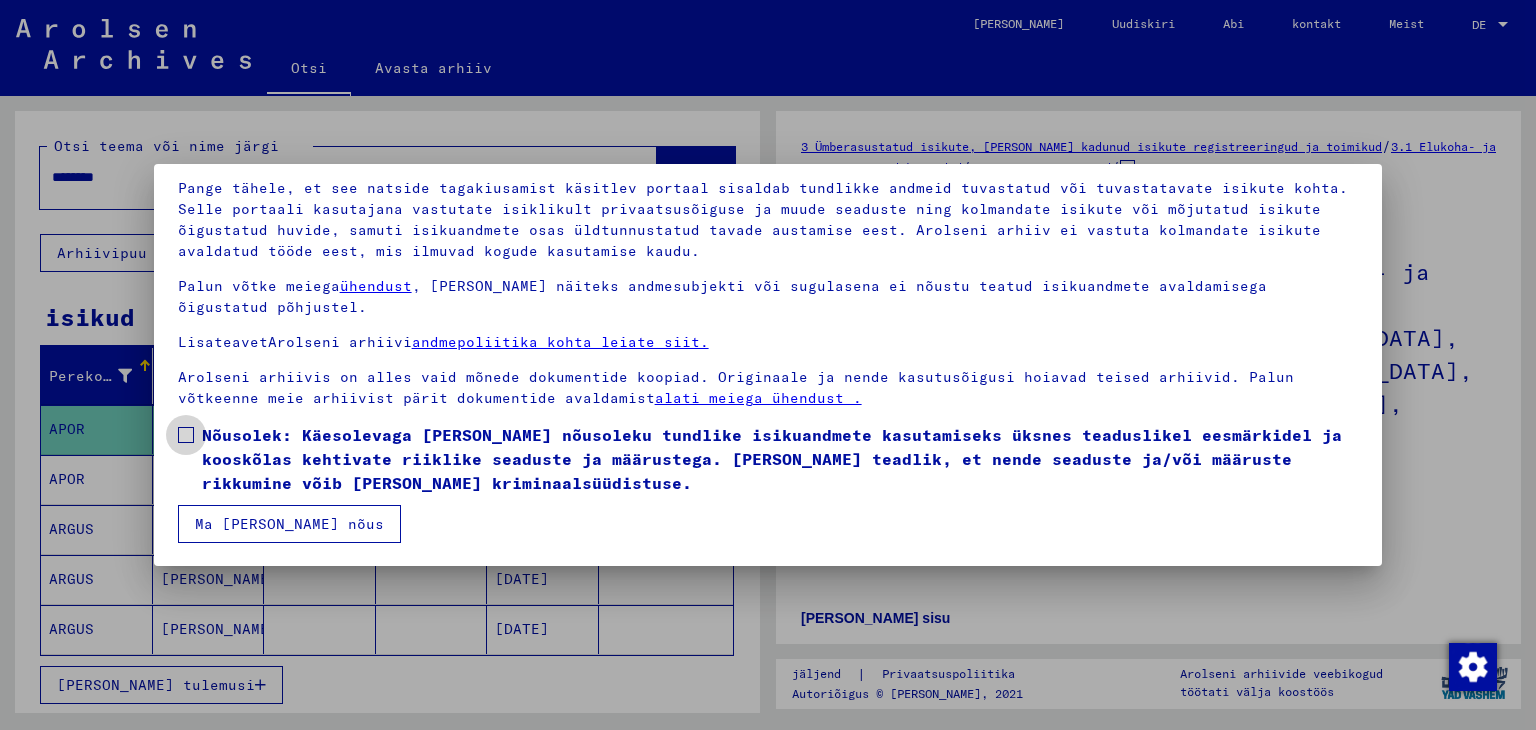 click at bounding box center (186, 435) 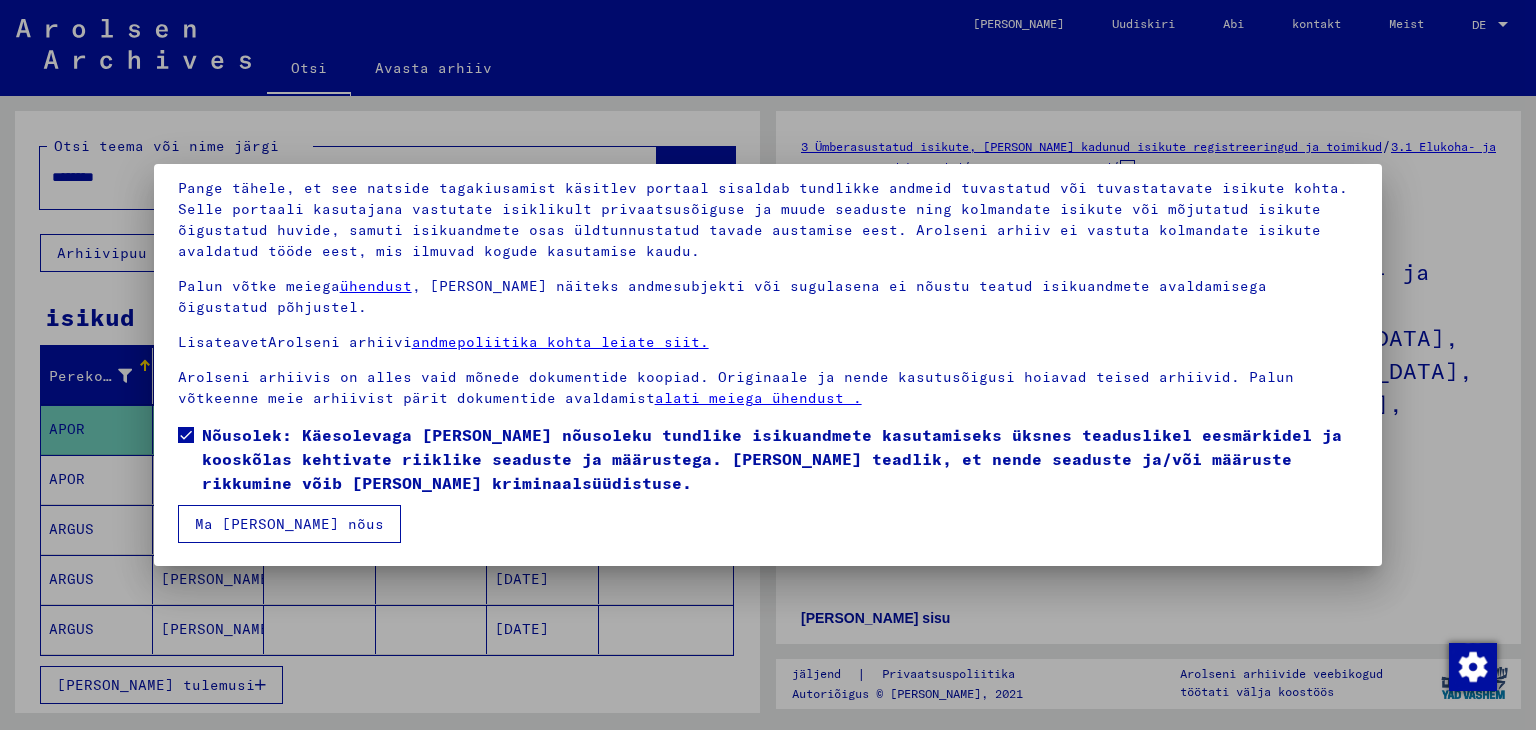 click on "Ma [PERSON_NAME] nõus" at bounding box center [289, 524] 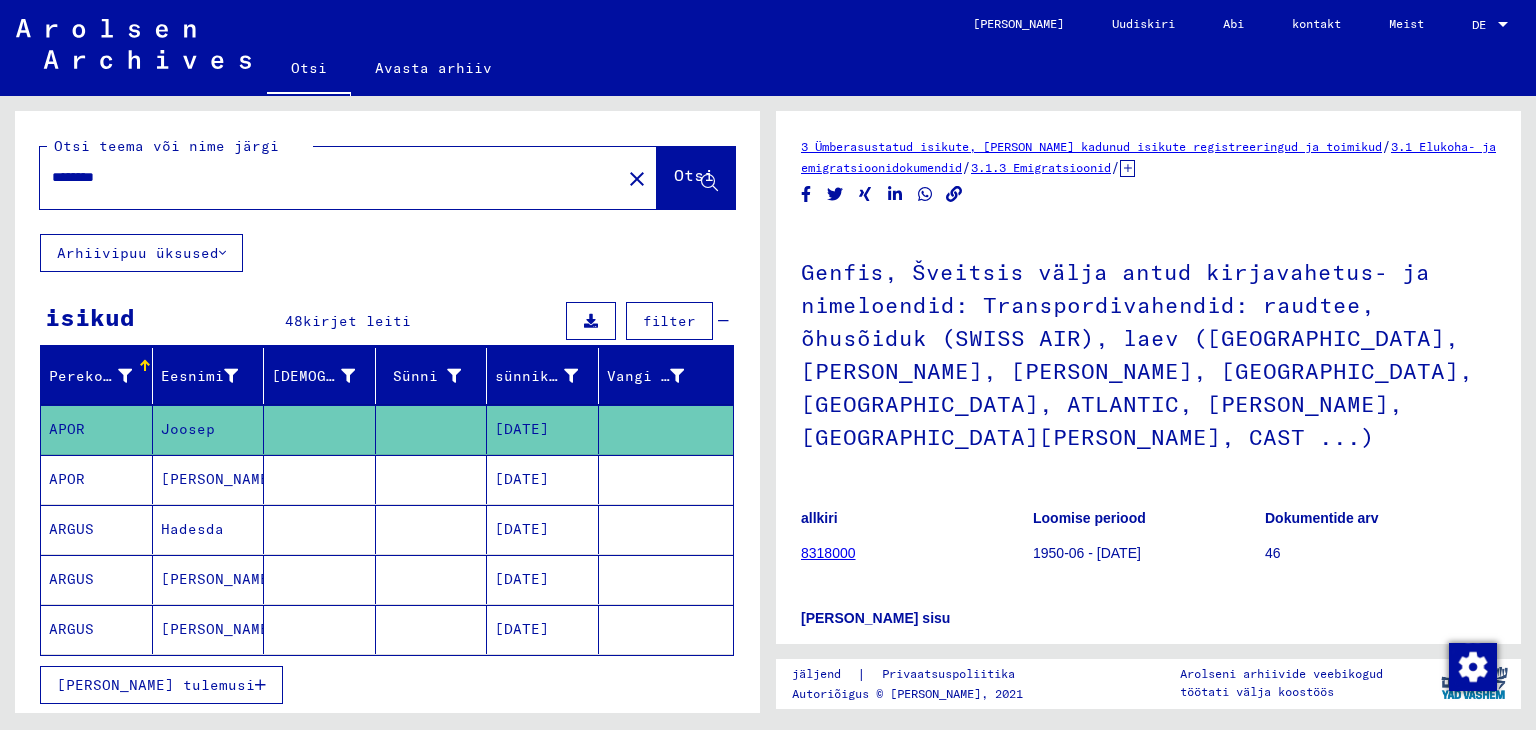 drag, startPoint x: 136, startPoint y: 172, endPoint x: 12, endPoint y: 186, distance: 124.78782 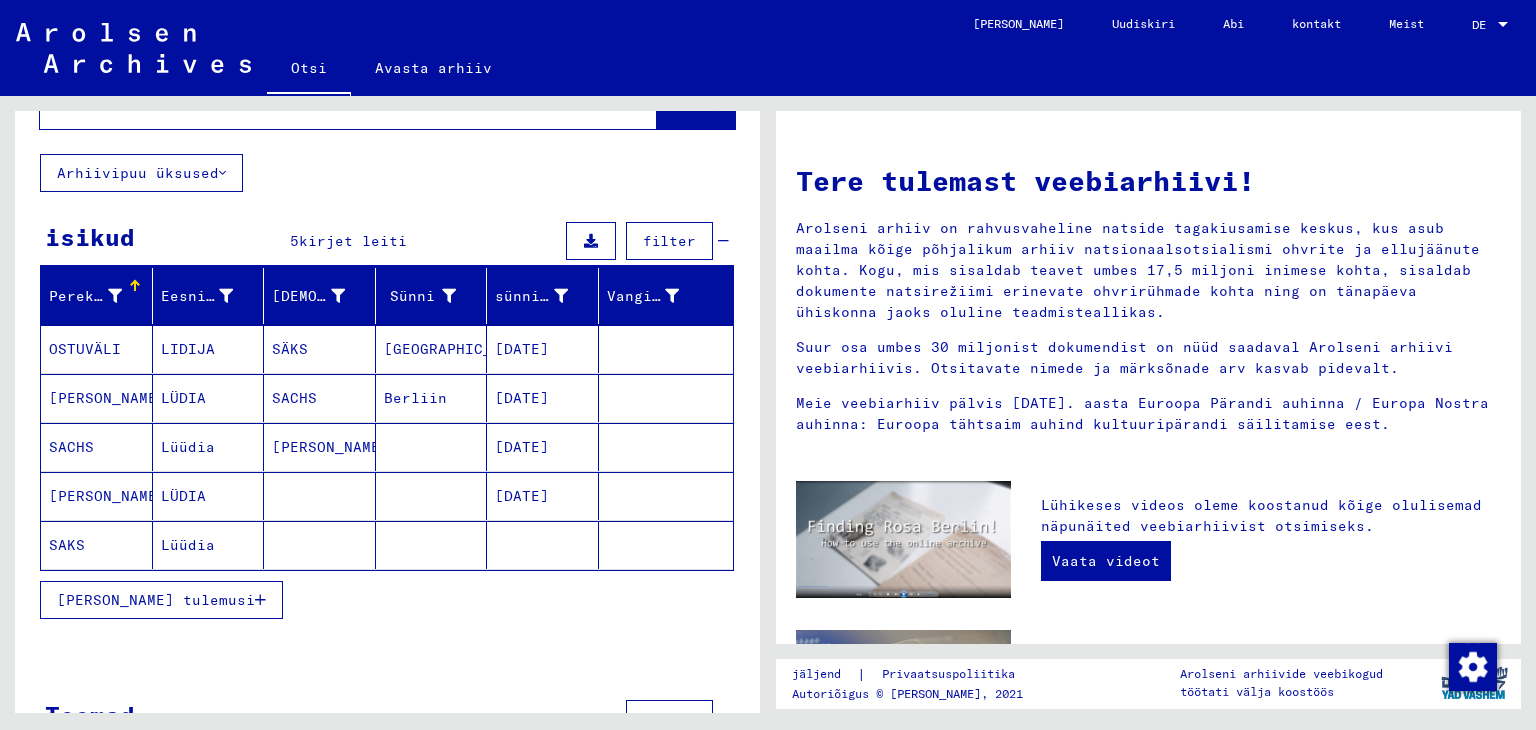 scroll, scrollTop: 45, scrollLeft: 0, axis: vertical 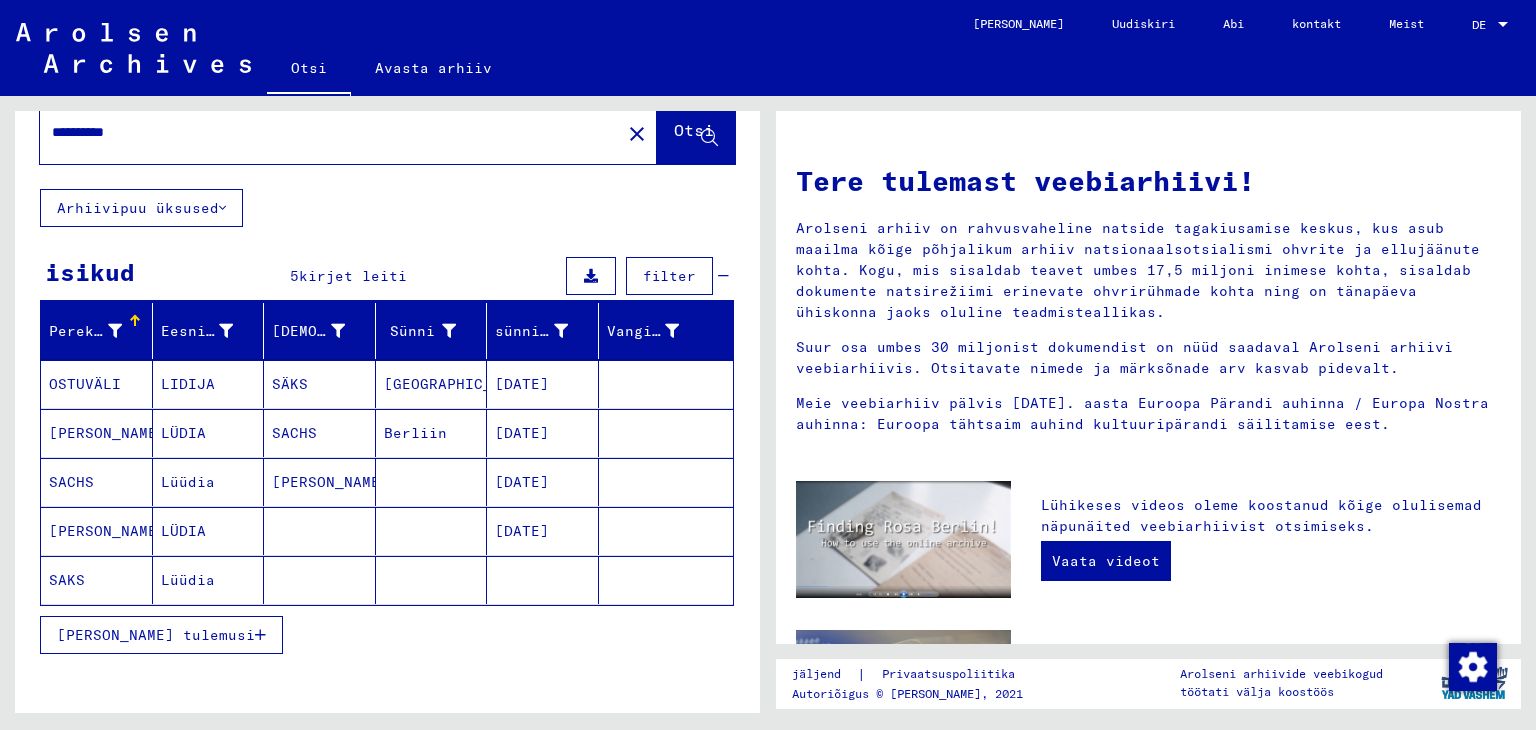 click on "Lüüdia" 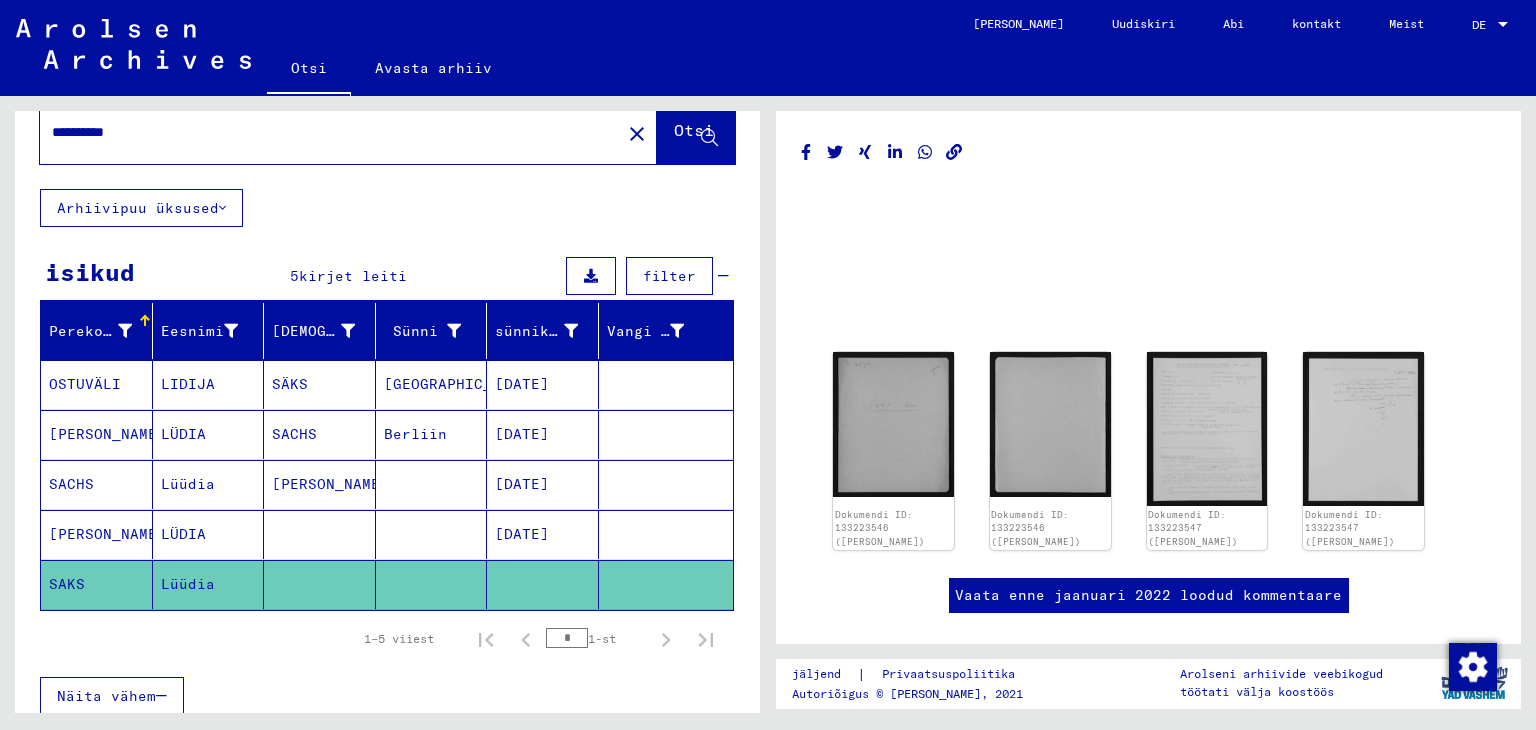 scroll, scrollTop: 0, scrollLeft: 0, axis: both 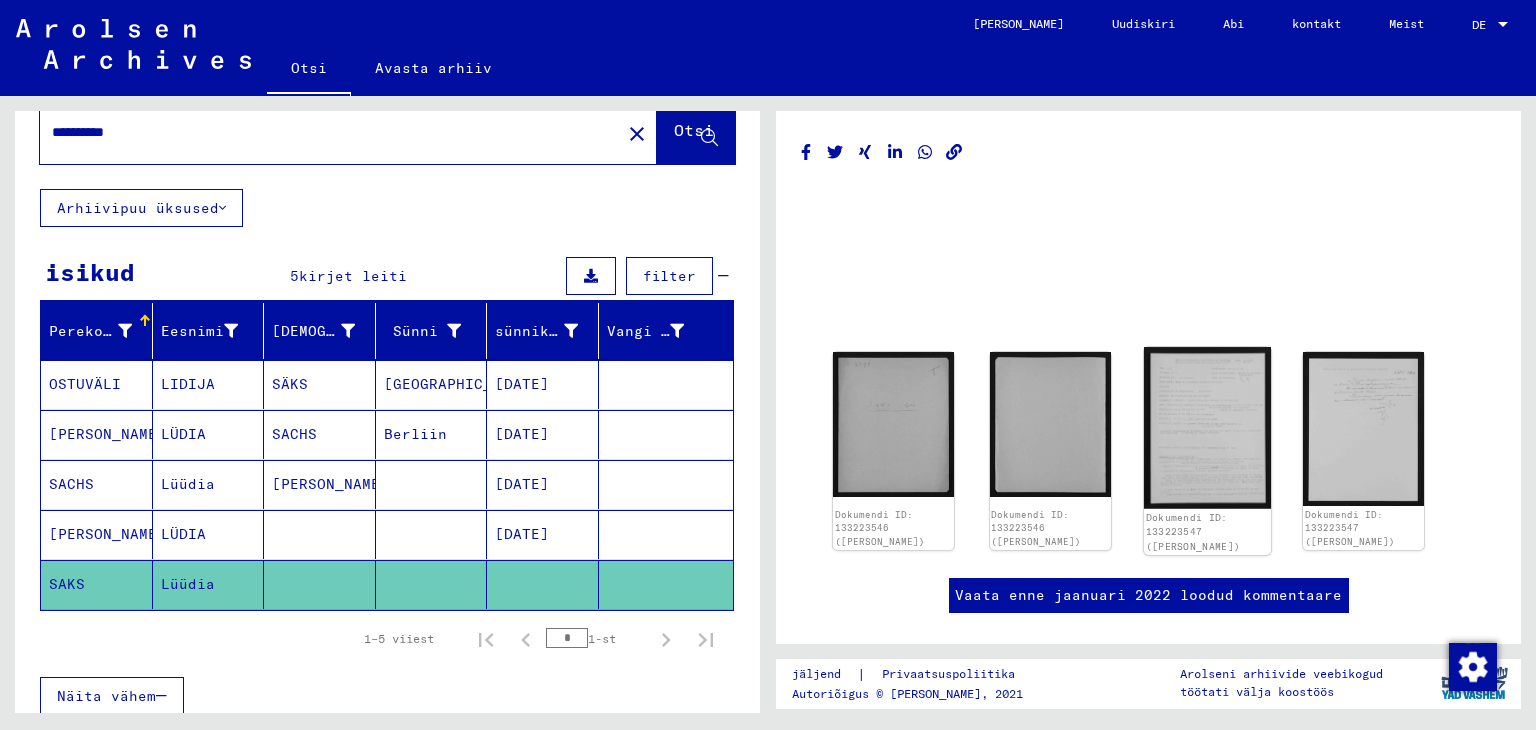 click 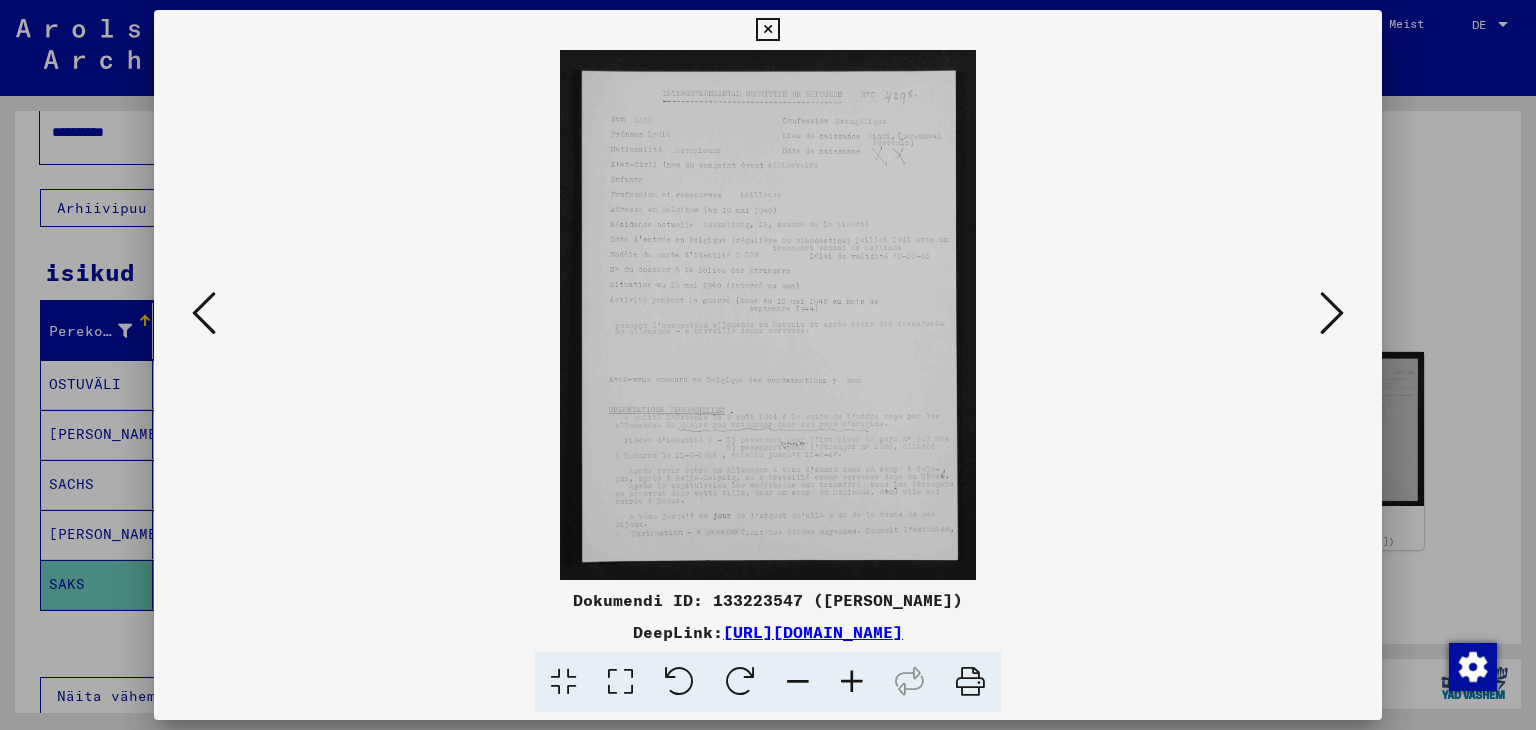 click at bounding box center [1332, 313] 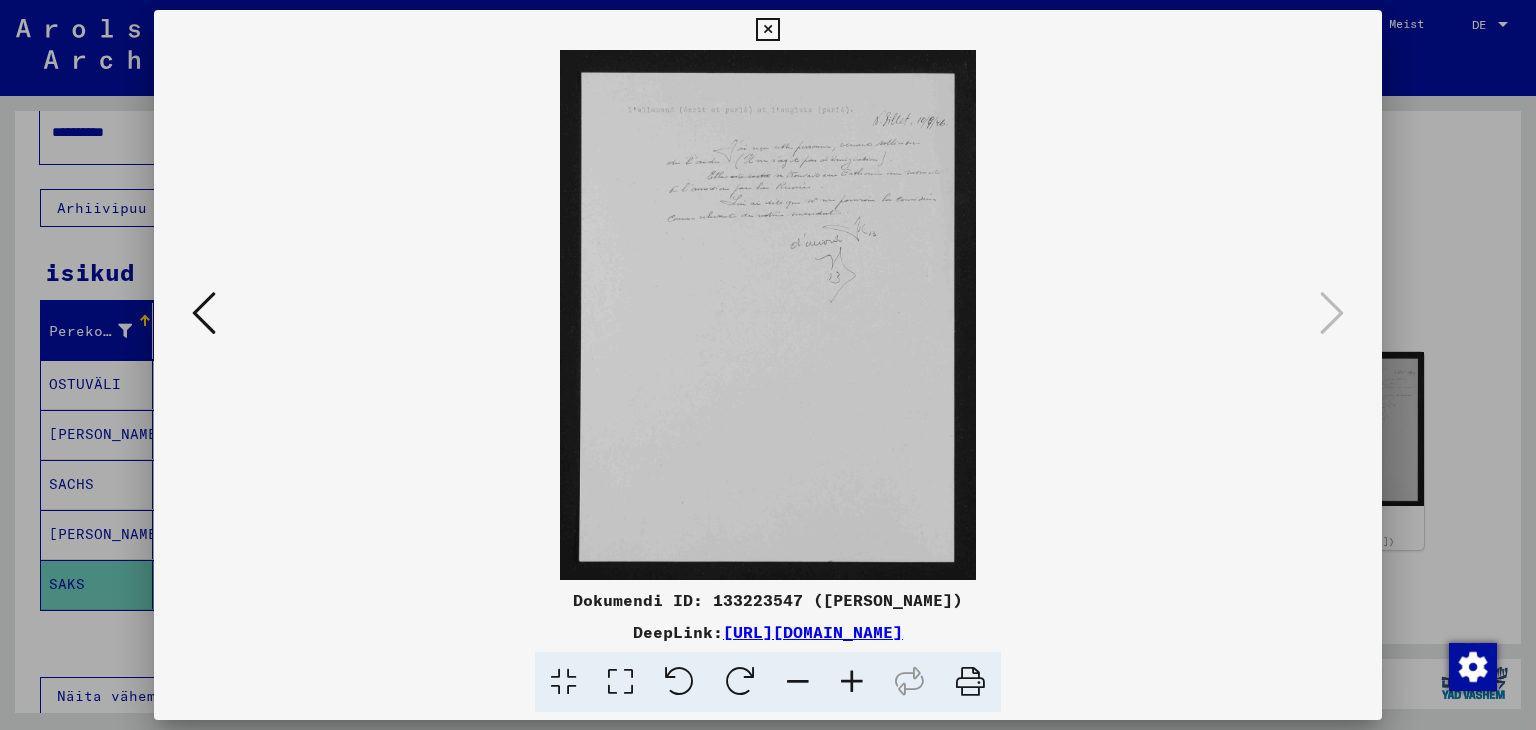 click at bounding box center [204, 313] 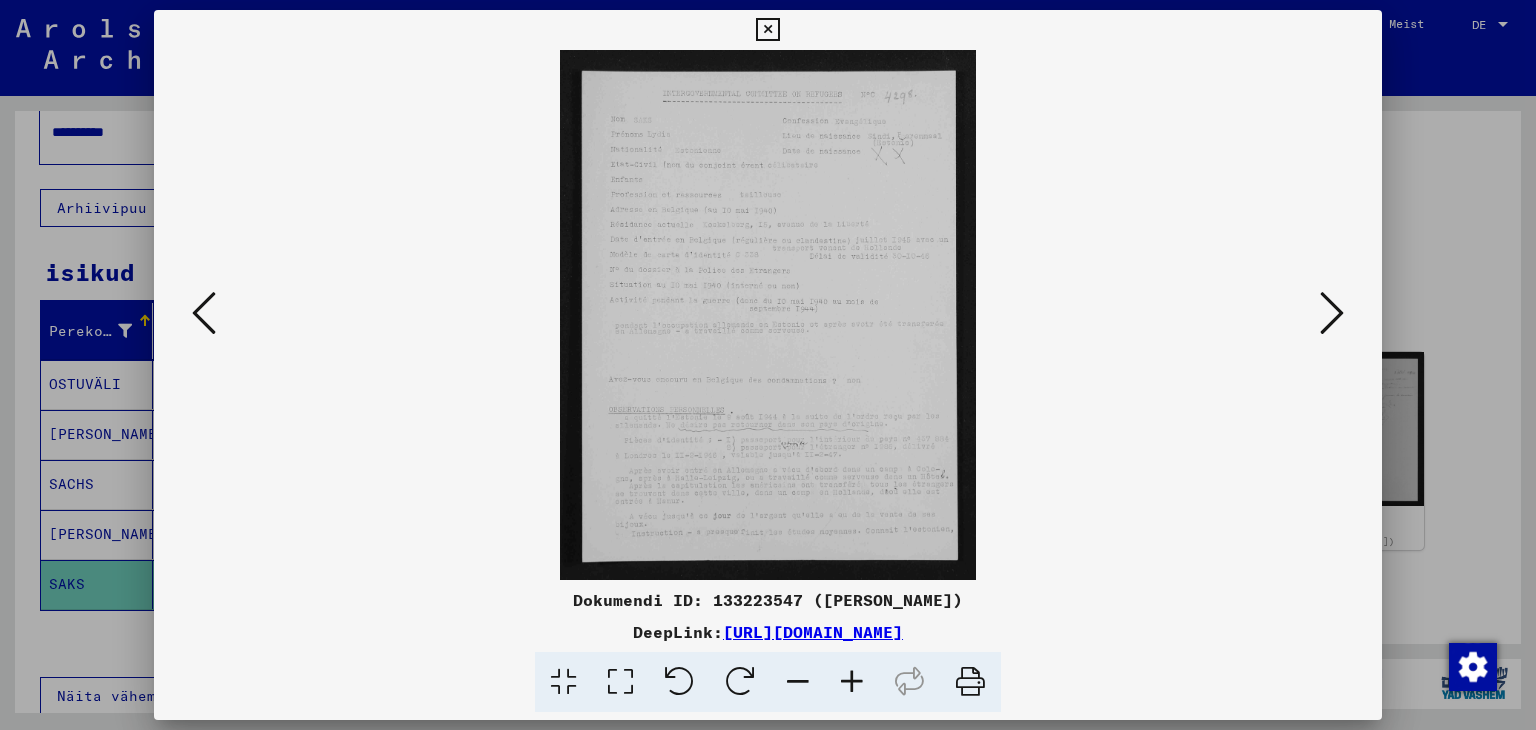 click at bounding box center (204, 313) 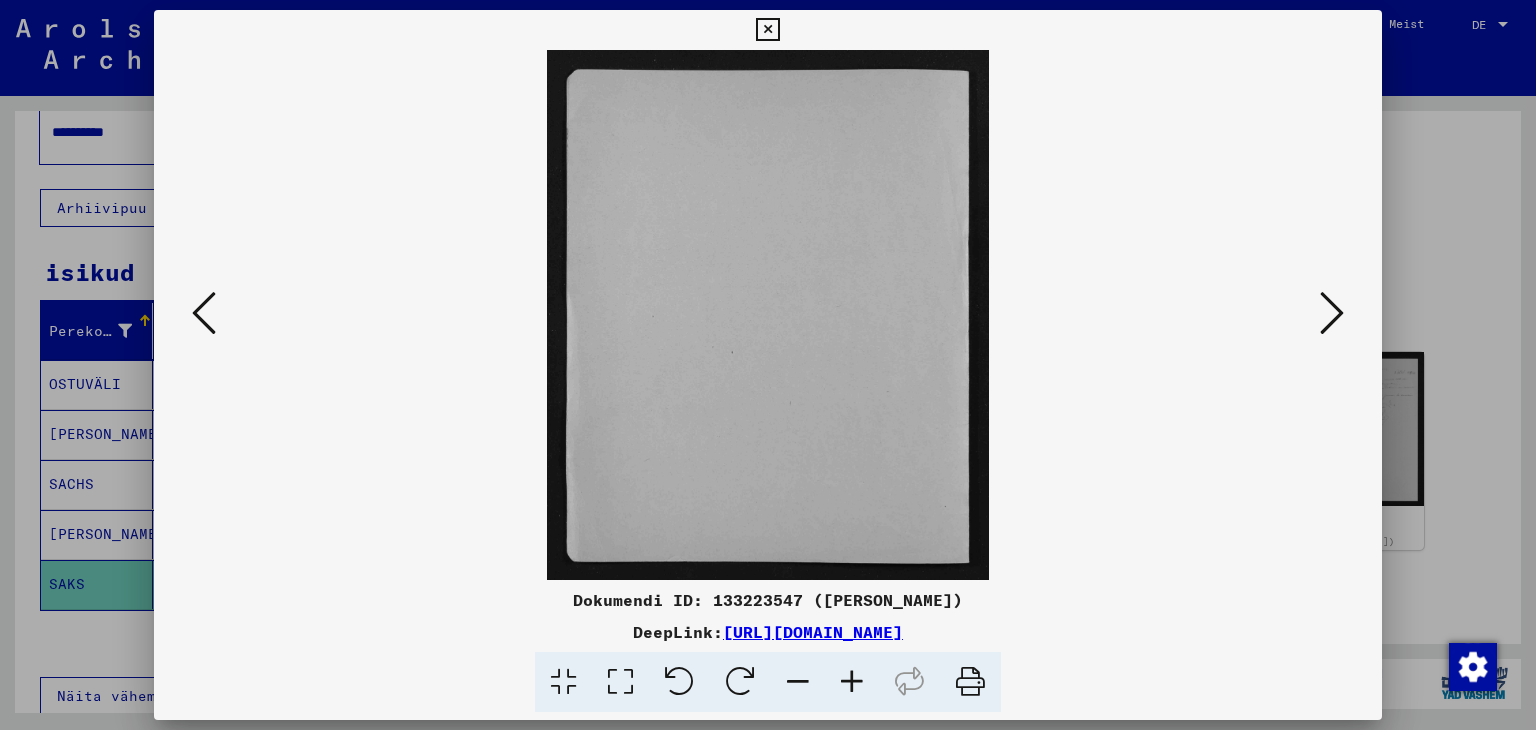 click at bounding box center (204, 313) 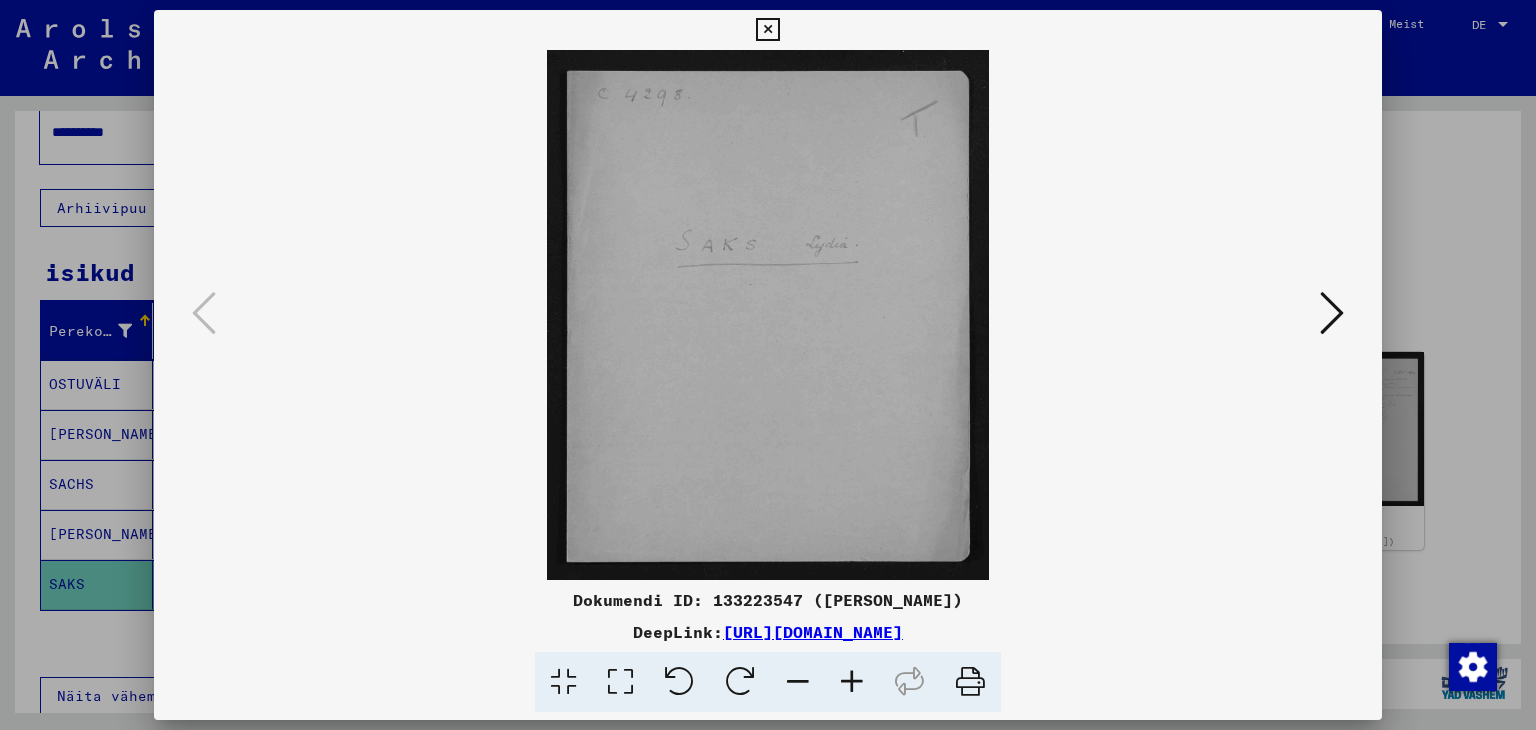 click at bounding box center (767, 30) 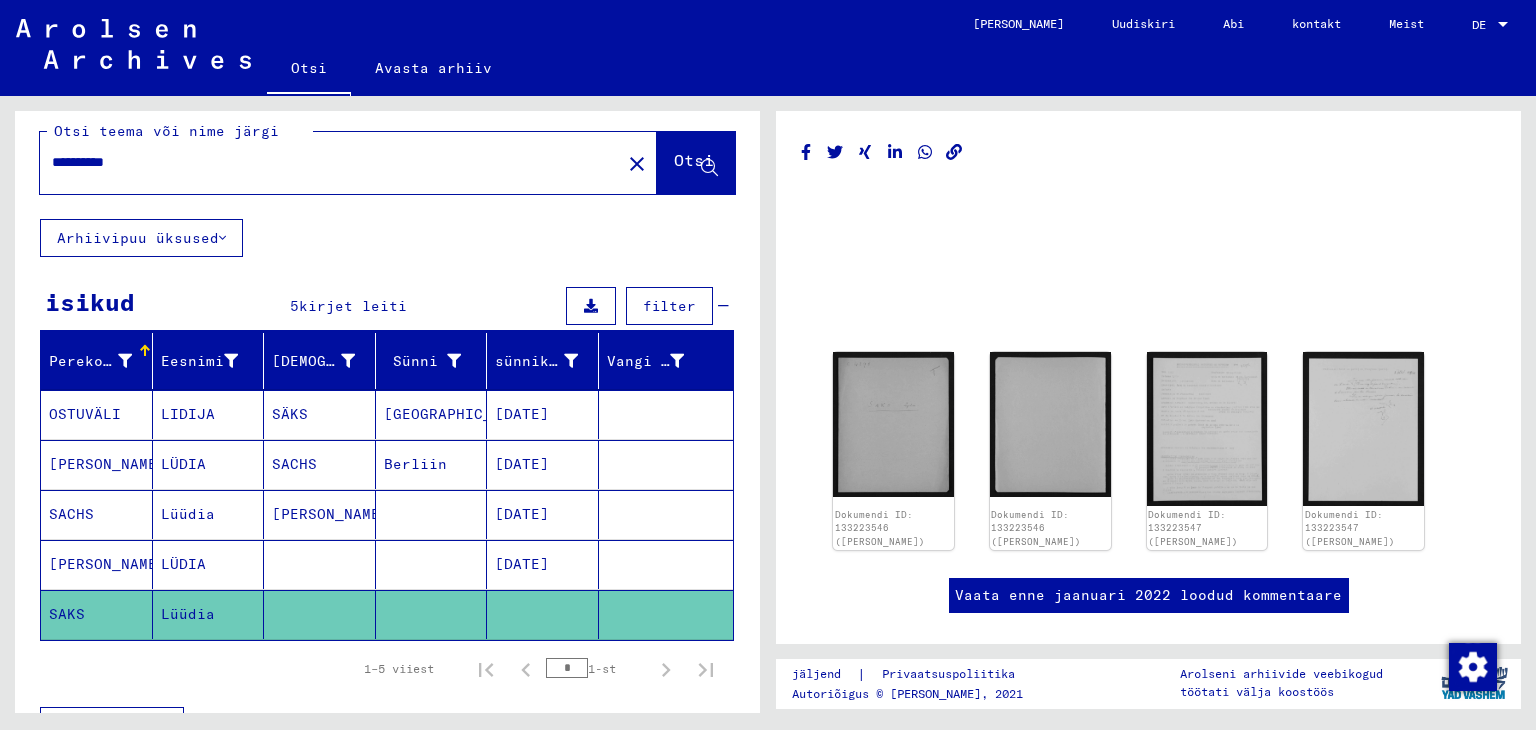 scroll, scrollTop: 0, scrollLeft: 0, axis: both 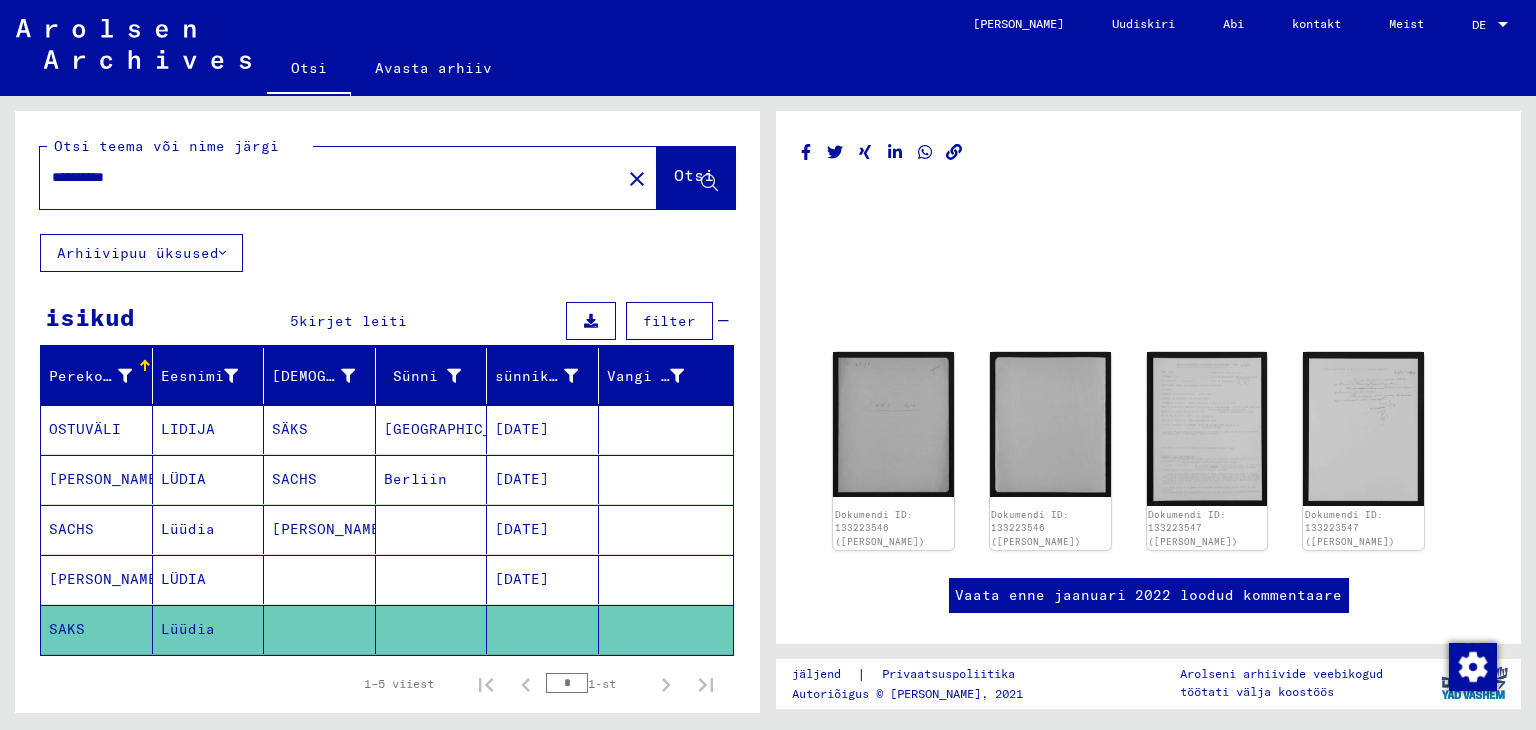 click on "**********" at bounding box center (330, 177) 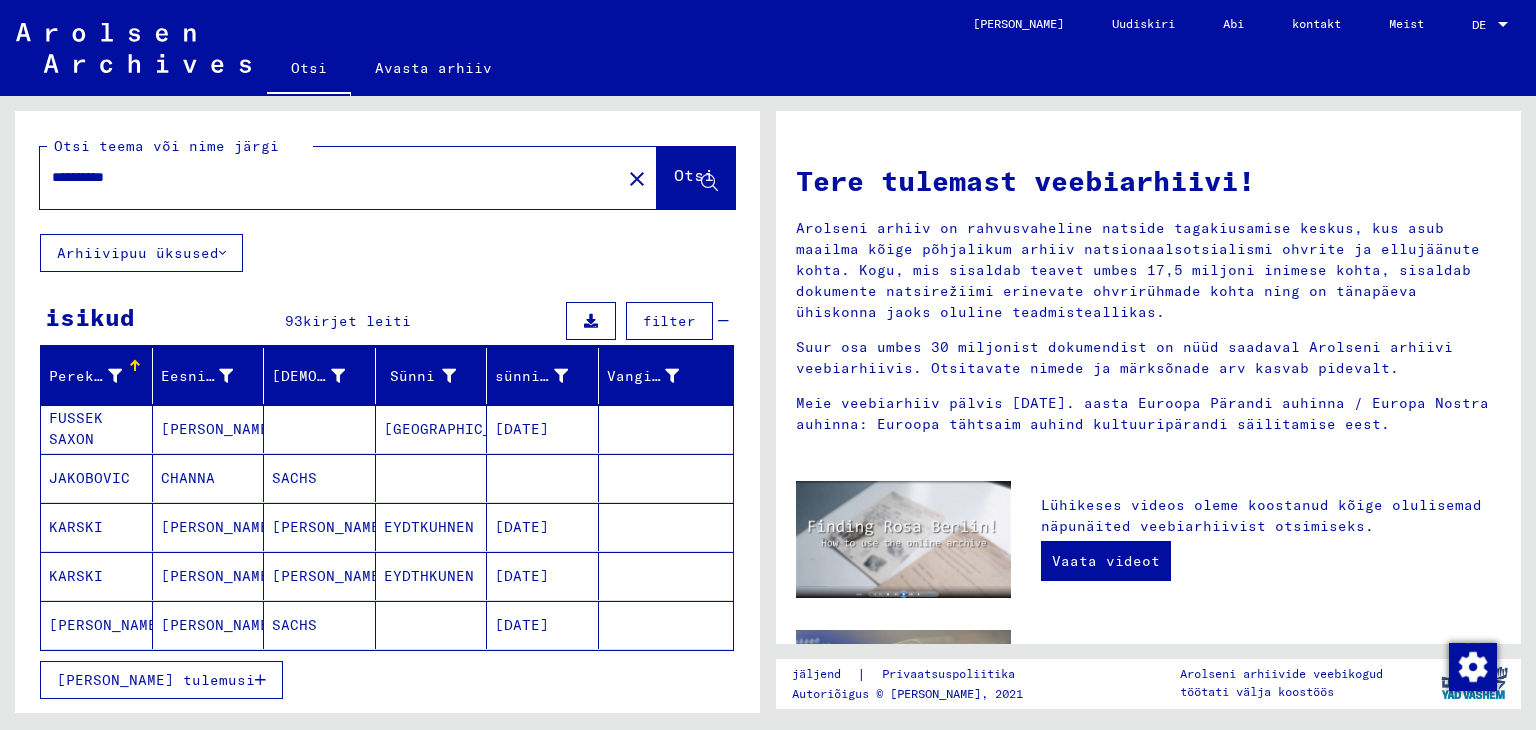 scroll, scrollTop: 200, scrollLeft: 0, axis: vertical 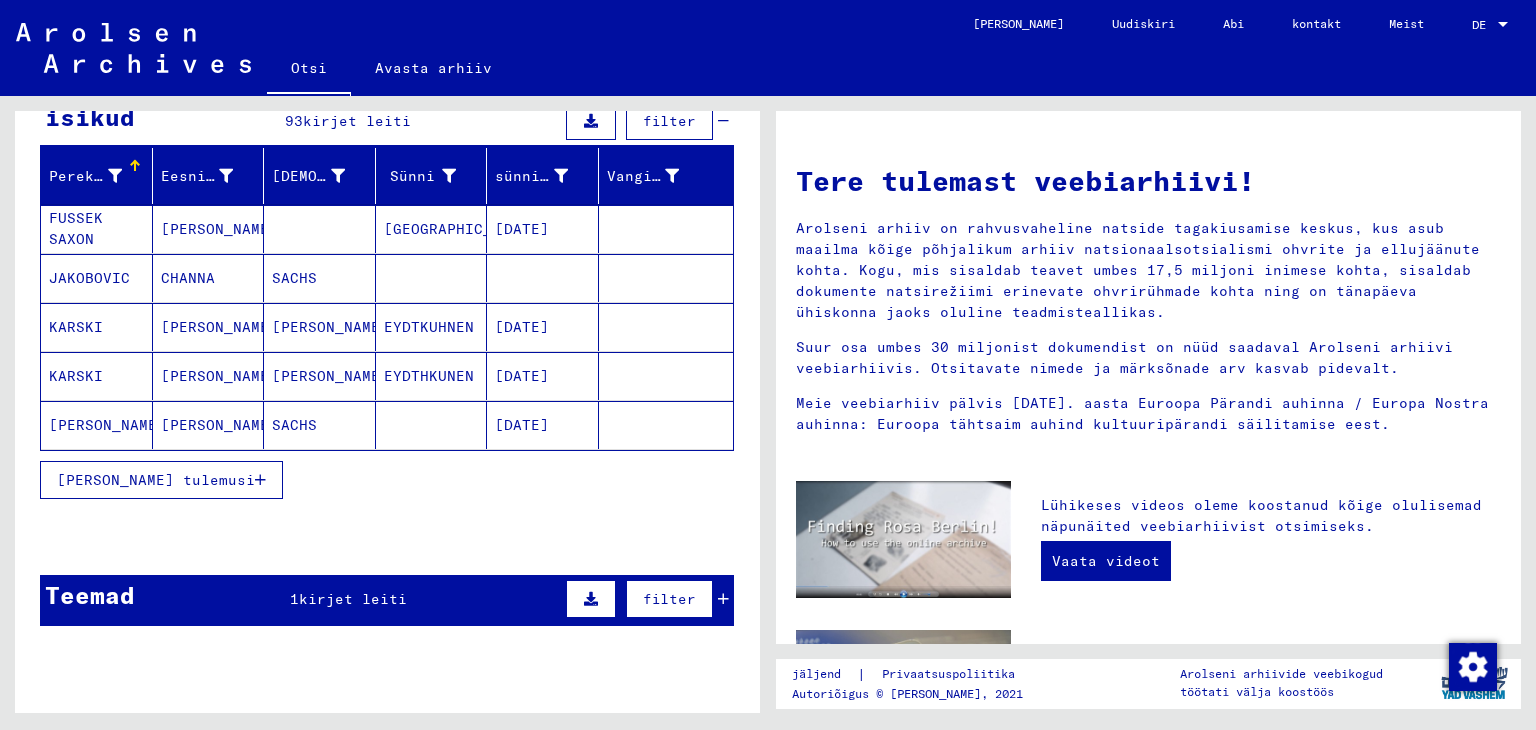 click on "[PERSON_NAME] tulemusi" at bounding box center [156, 480] 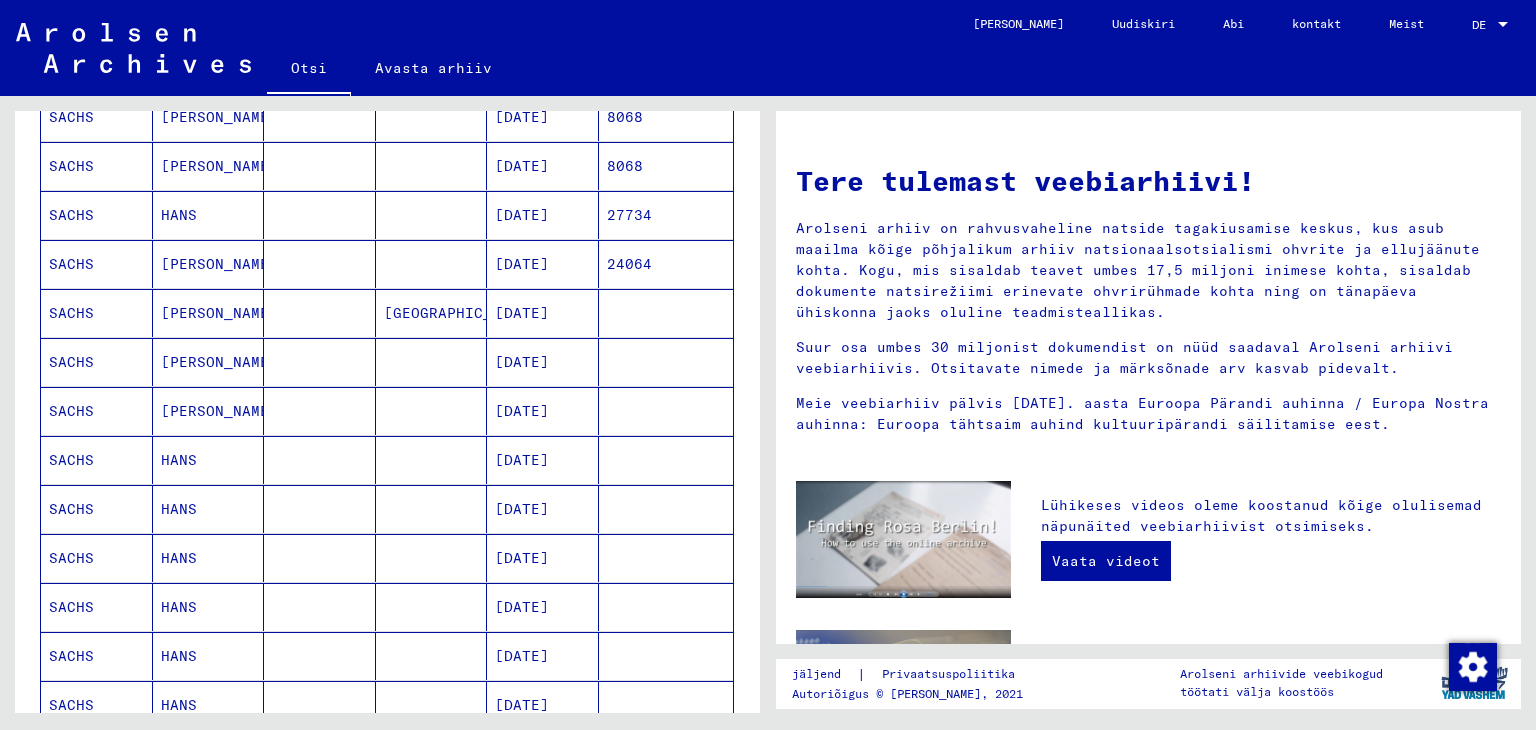 scroll, scrollTop: 1000, scrollLeft: 0, axis: vertical 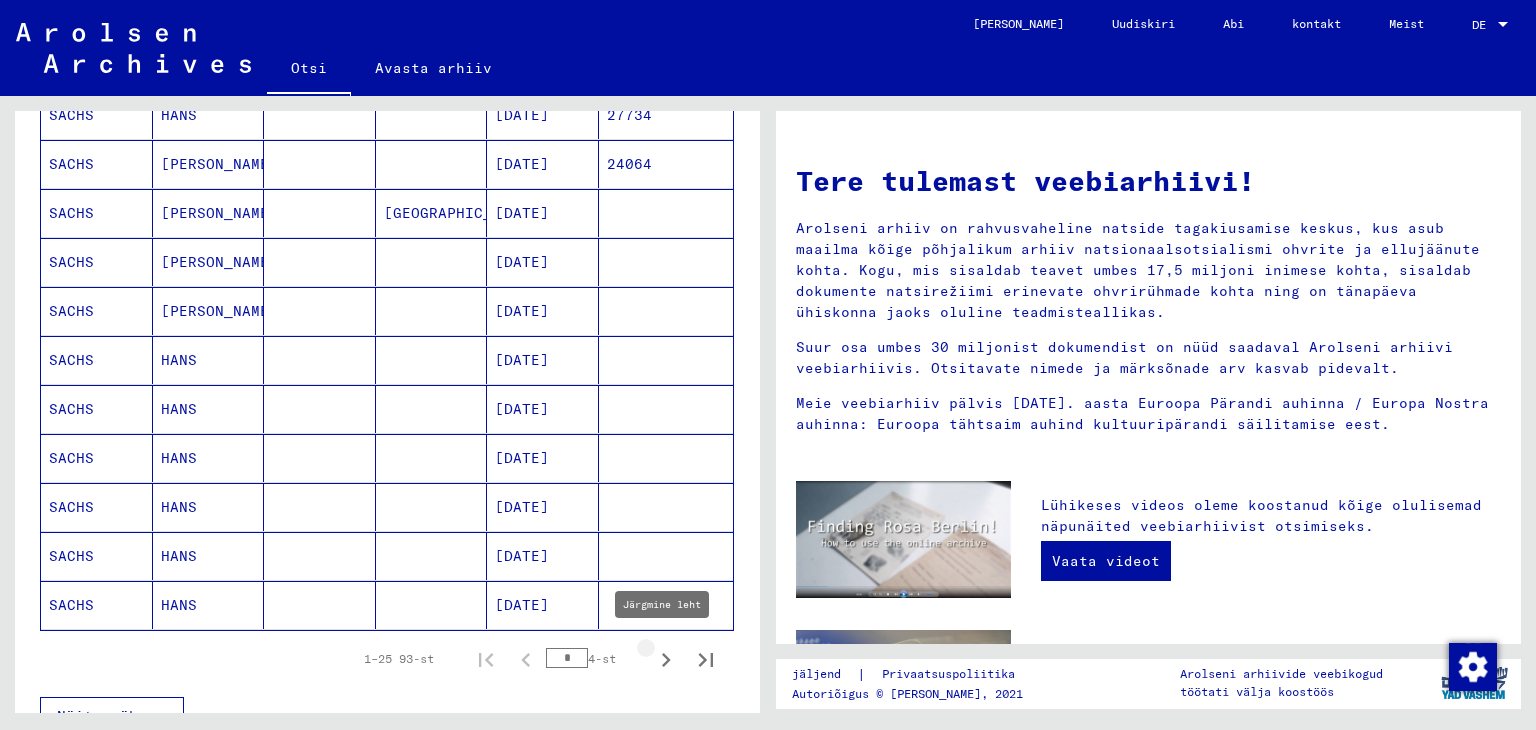 click 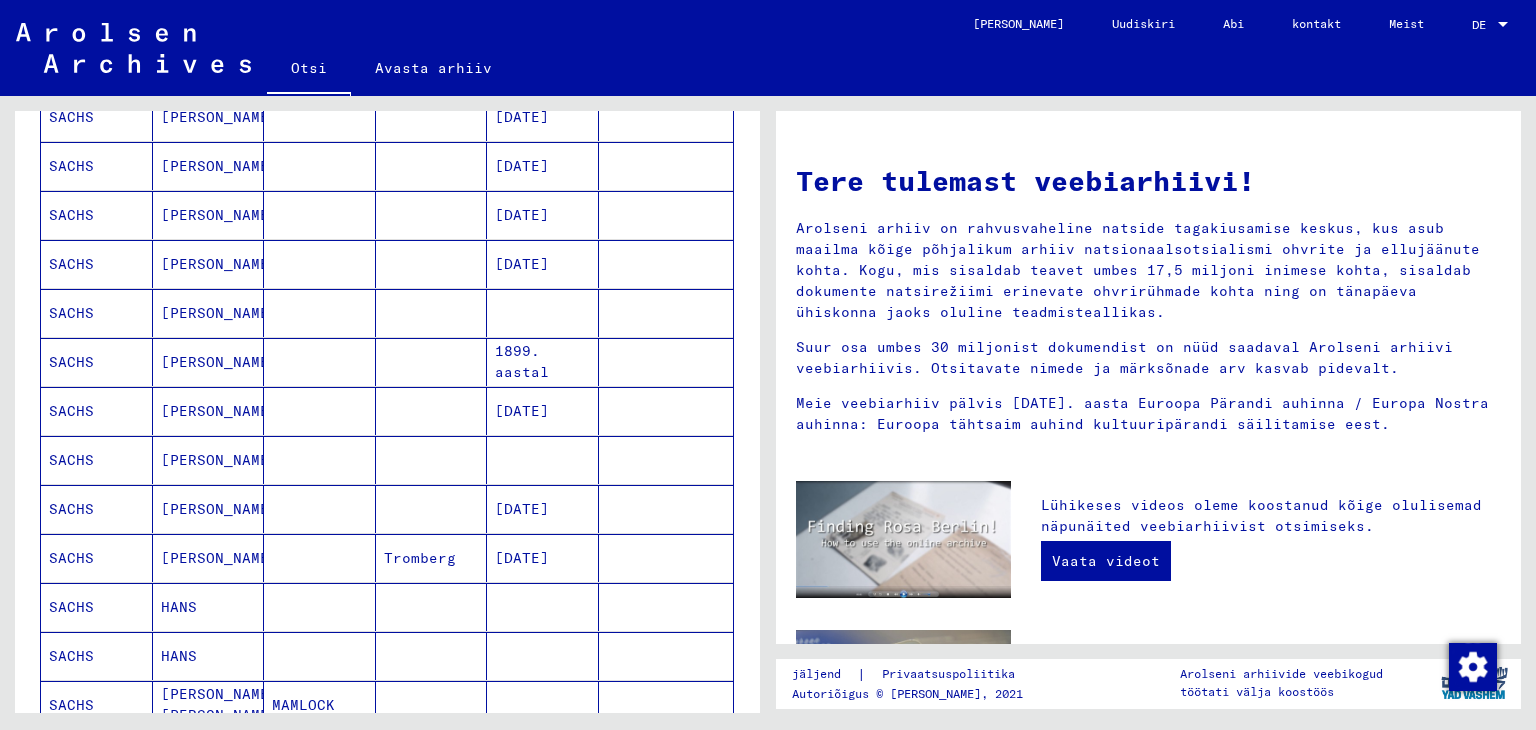 scroll, scrollTop: 1000, scrollLeft: 0, axis: vertical 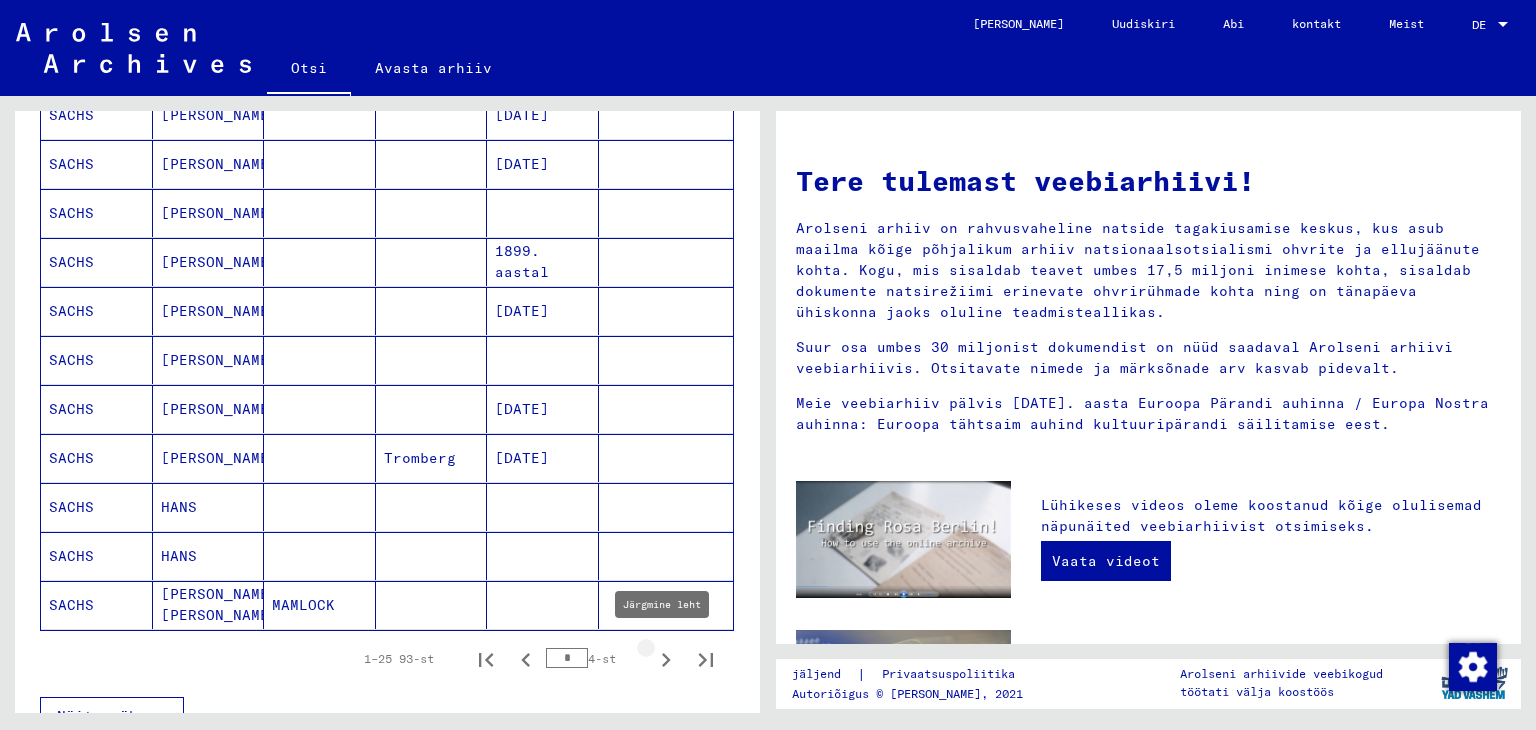 click 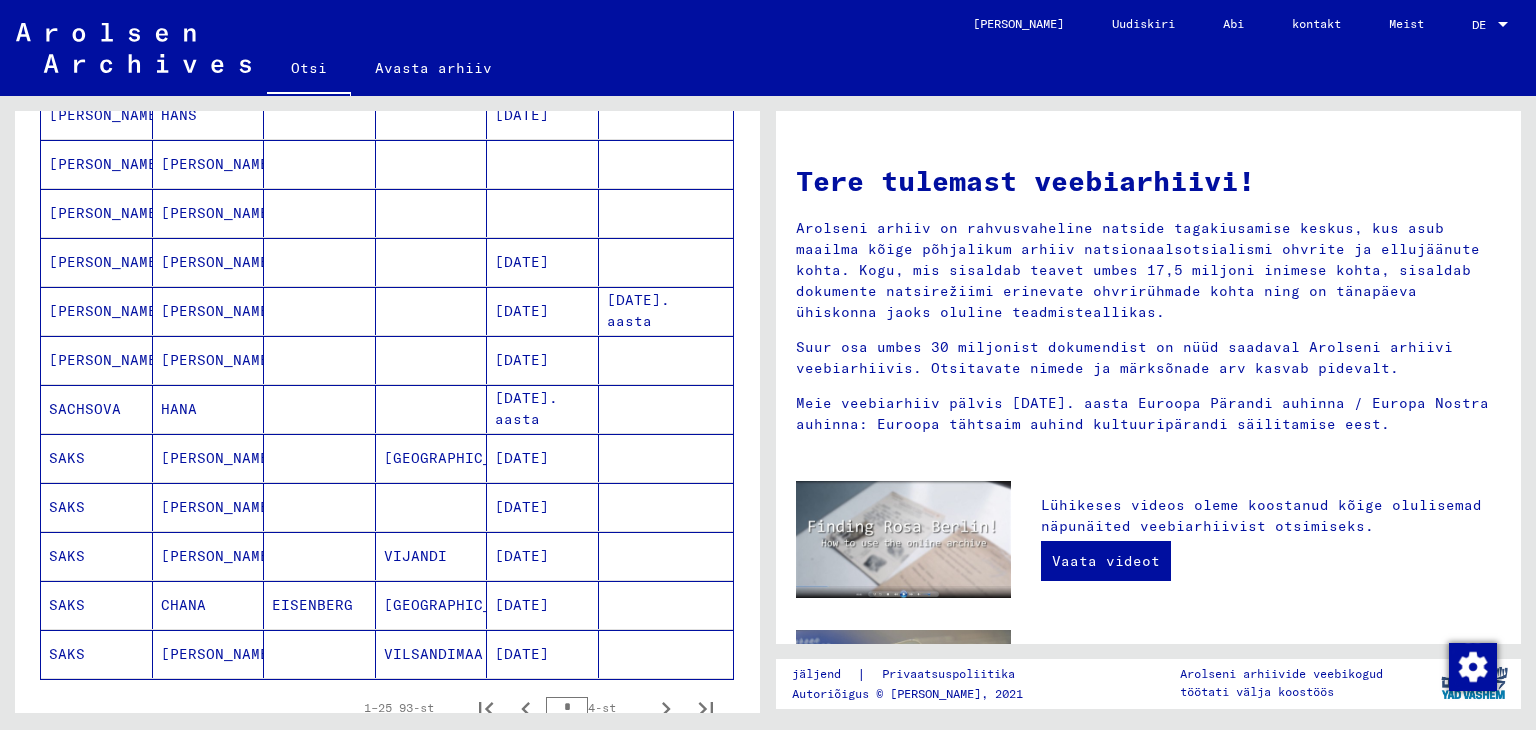 scroll, scrollTop: 900, scrollLeft: 0, axis: vertical 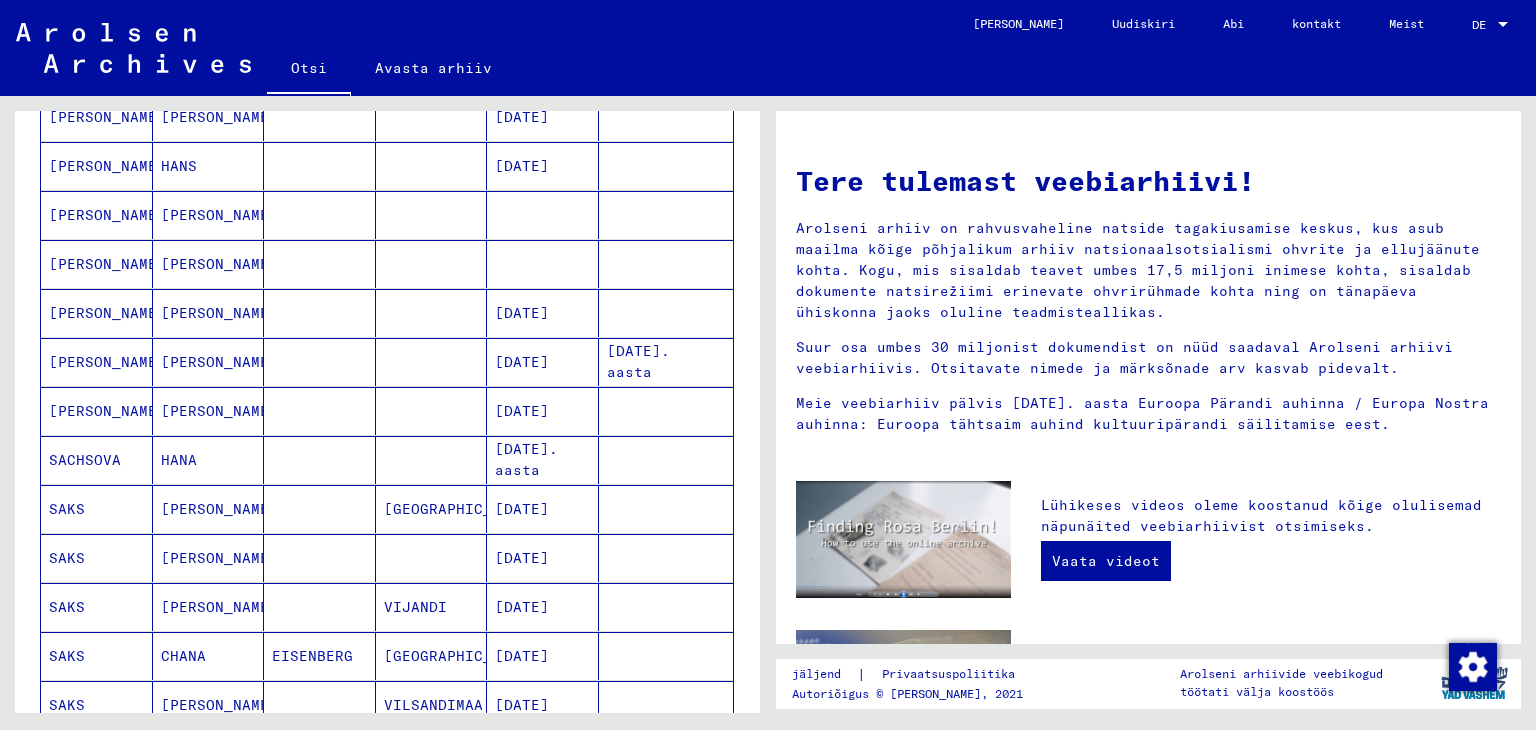 click on "[DATE]" at bounding box center (522, 558) 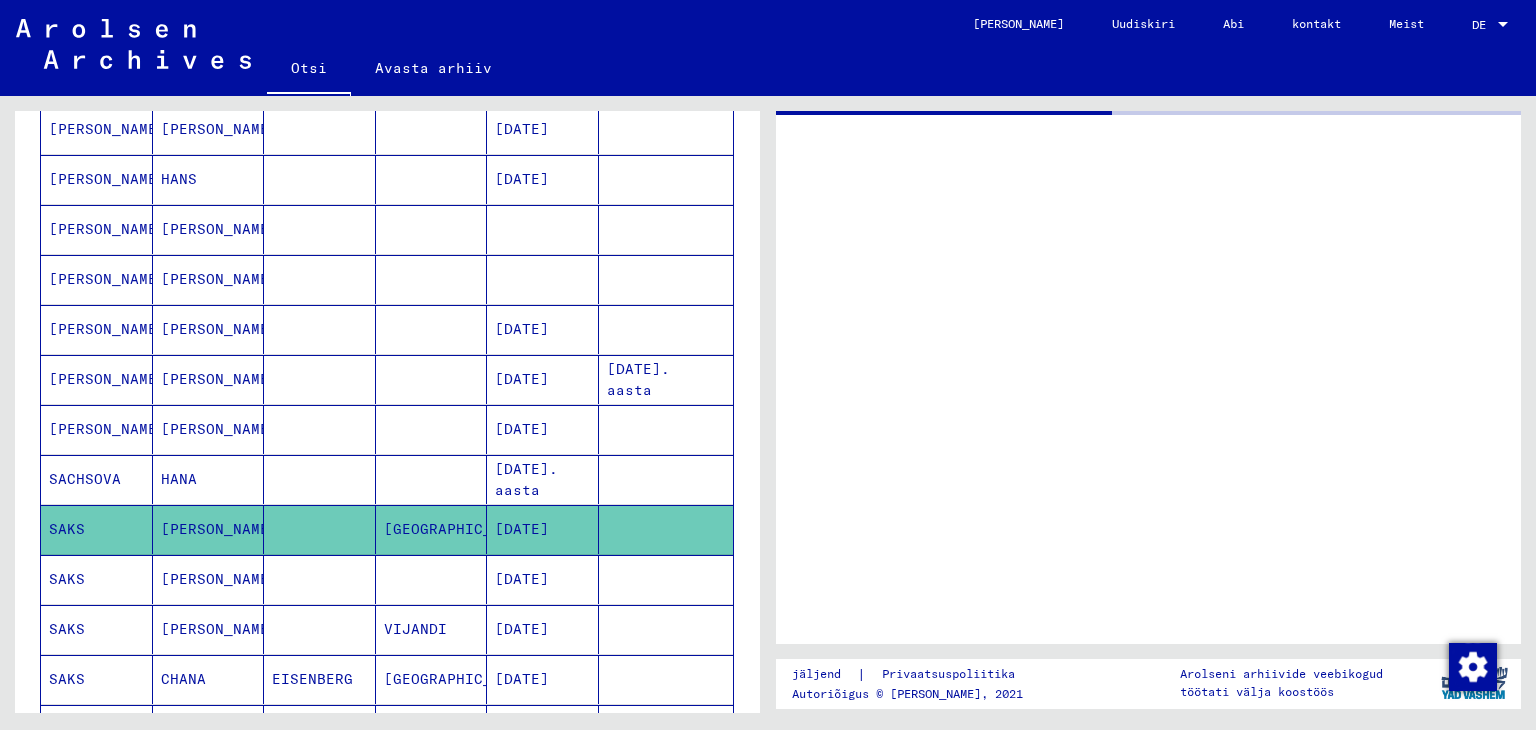 scroll, scrollTop: 910, scrollLeft: 0, axis: vertical 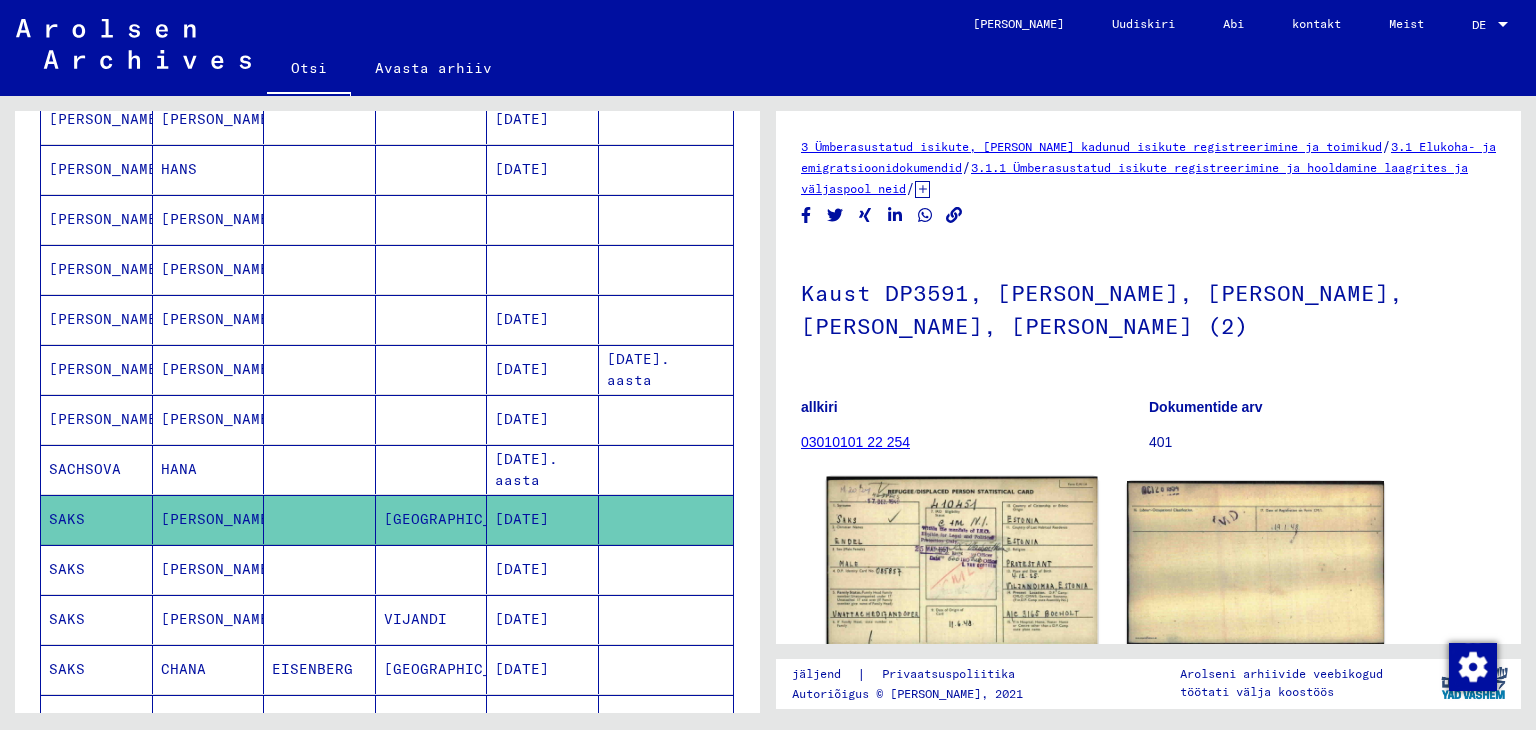click 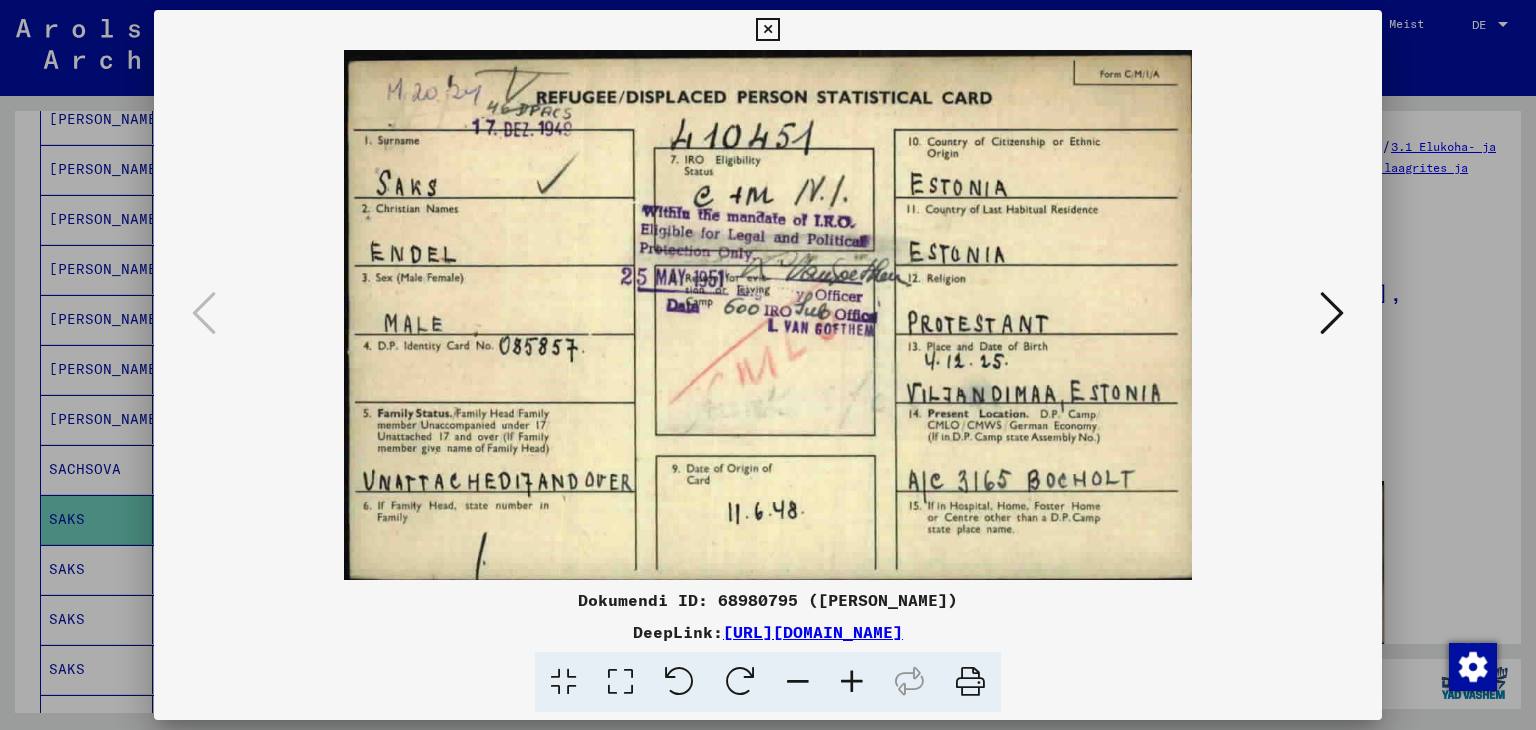 click at bounding box center [1332, 313] 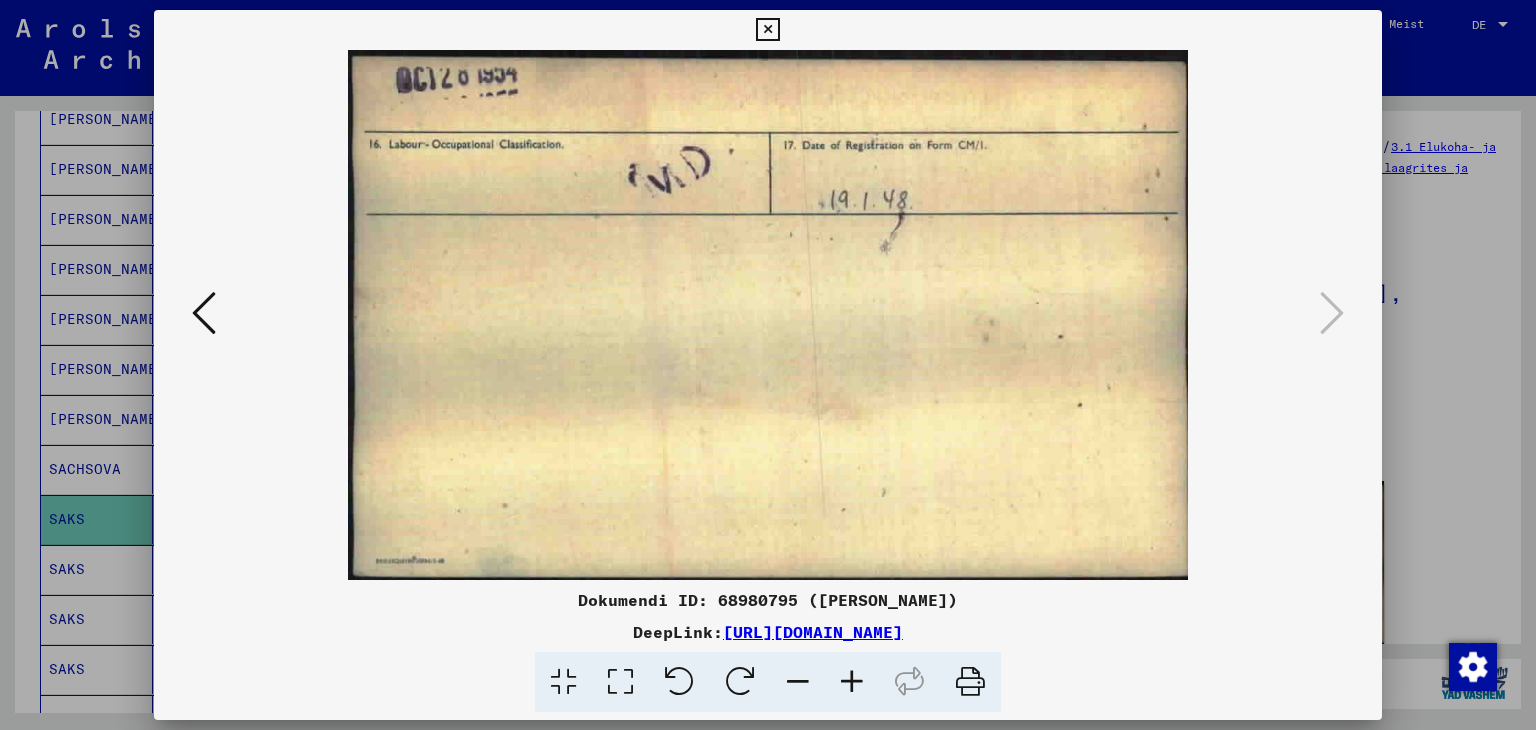 click at bounding box center (204, 313) 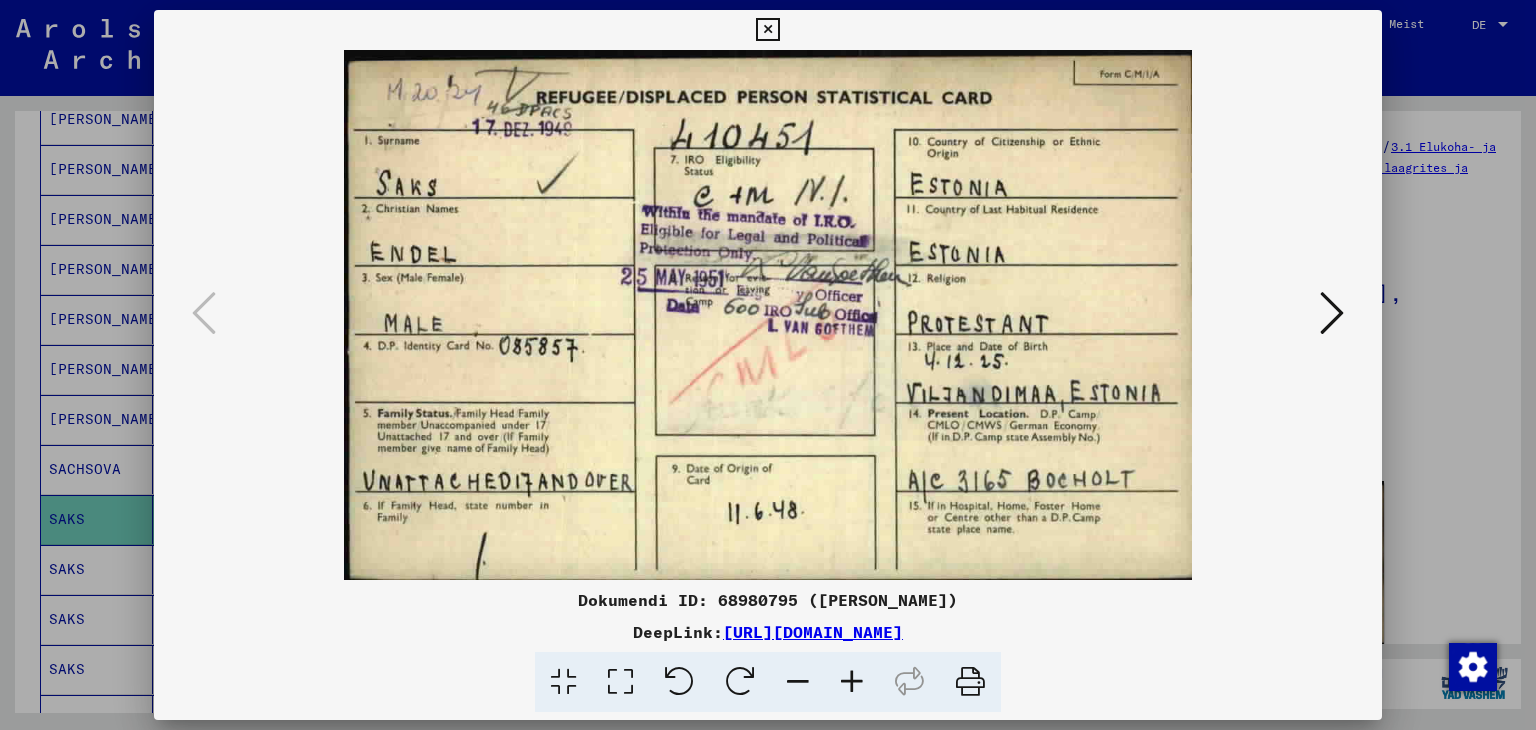 click at bounding box center [767, 30] 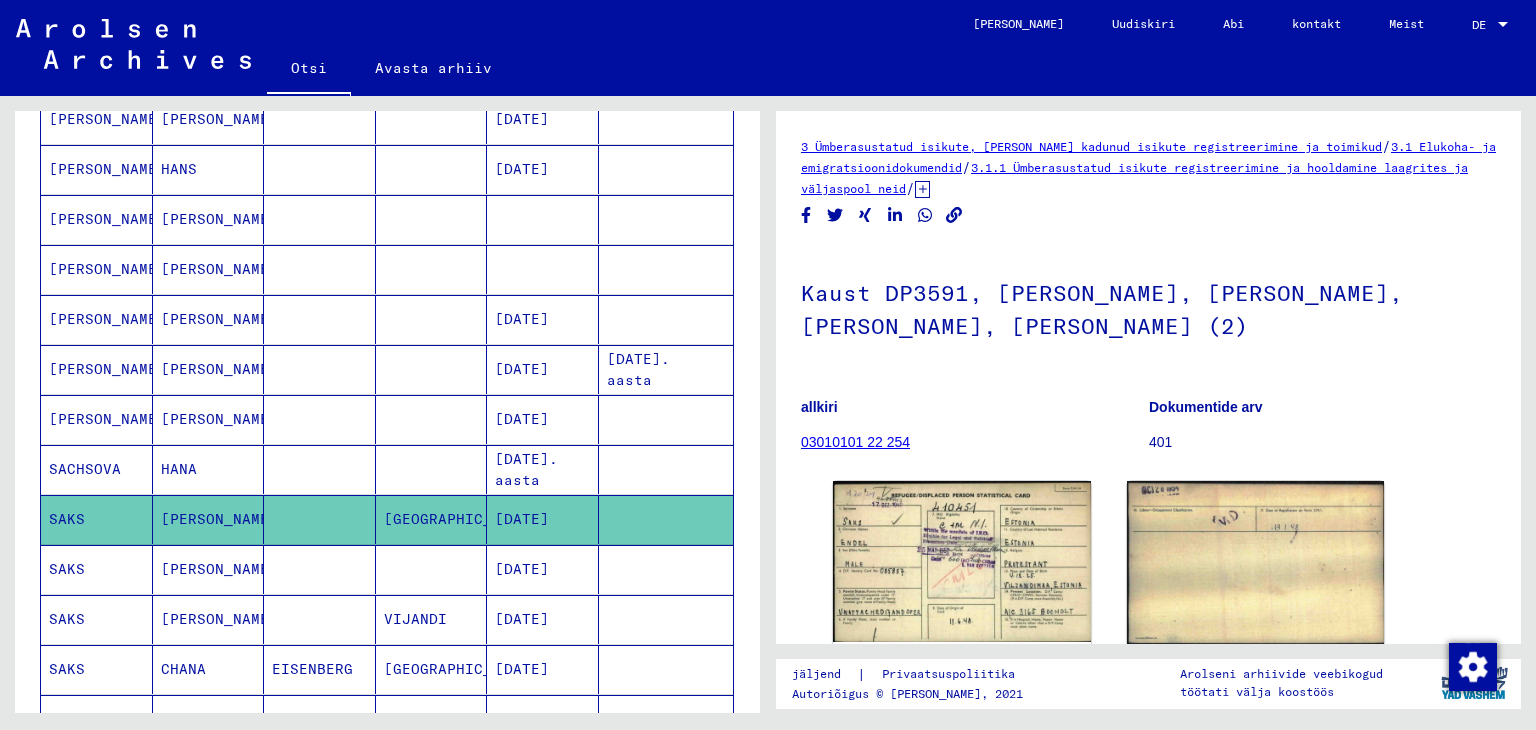 click on "[DATE]" at bounding box center [522, 619] 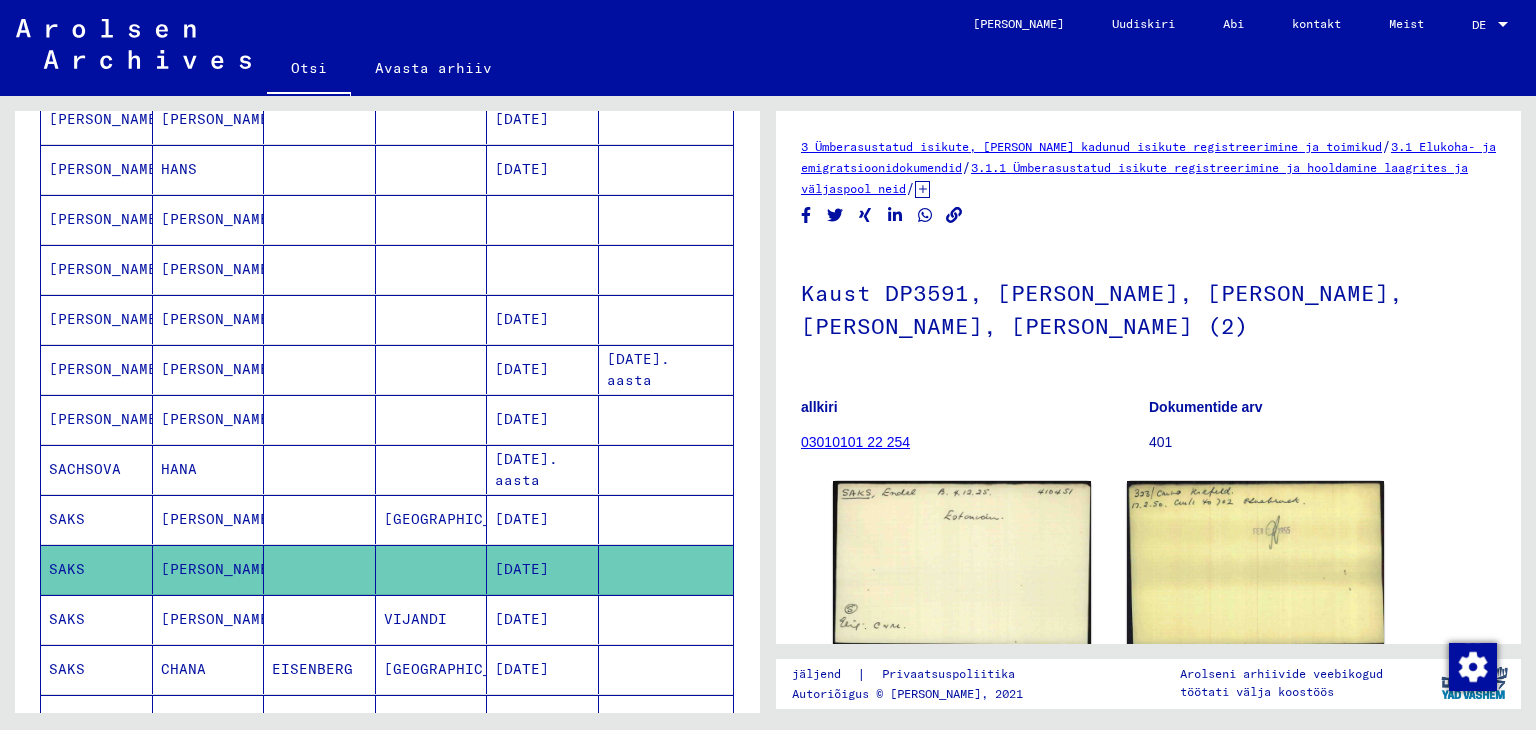 scroll, scrollTop: 0, scrollLeft: 0, axis: both 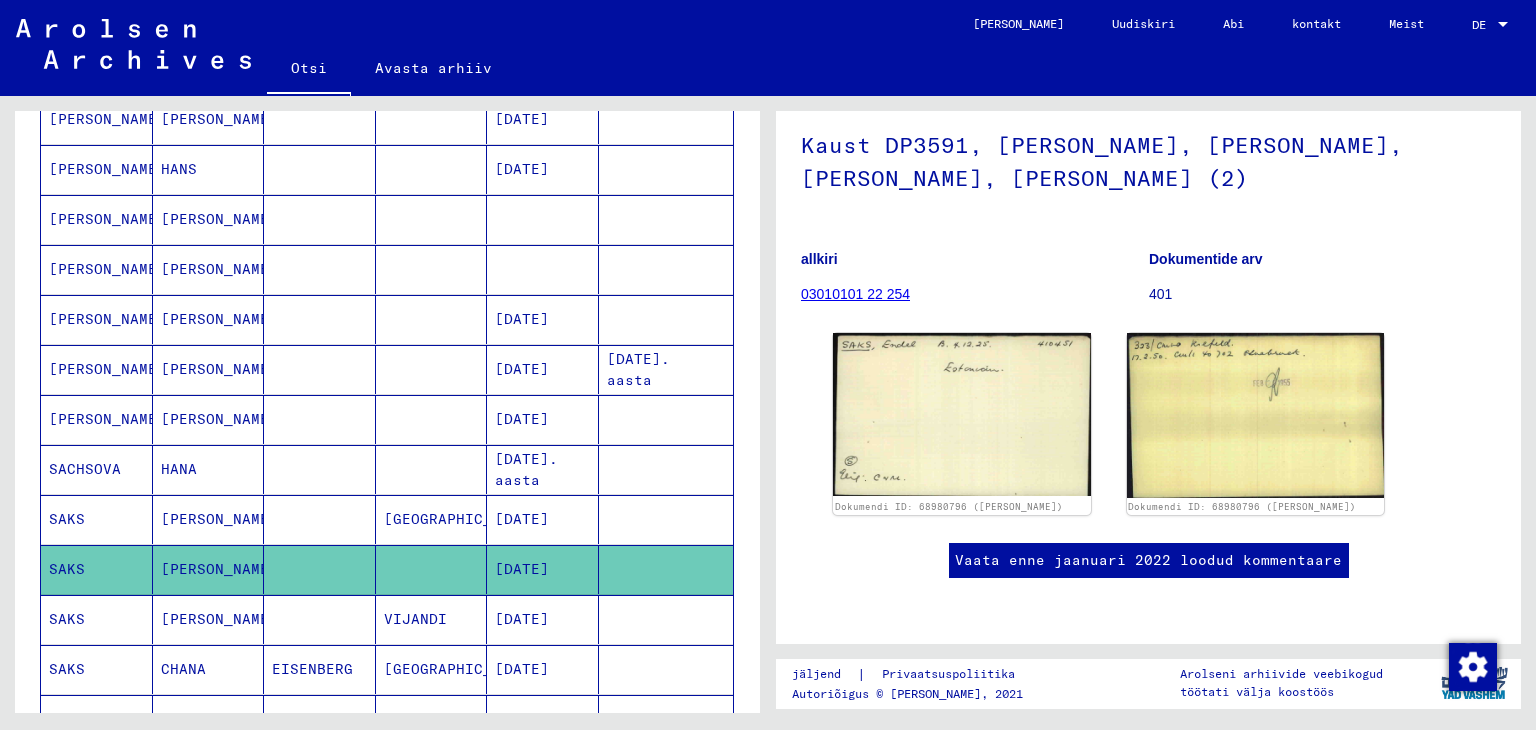 click on "[DATE]" at bounding box center (522, 669) 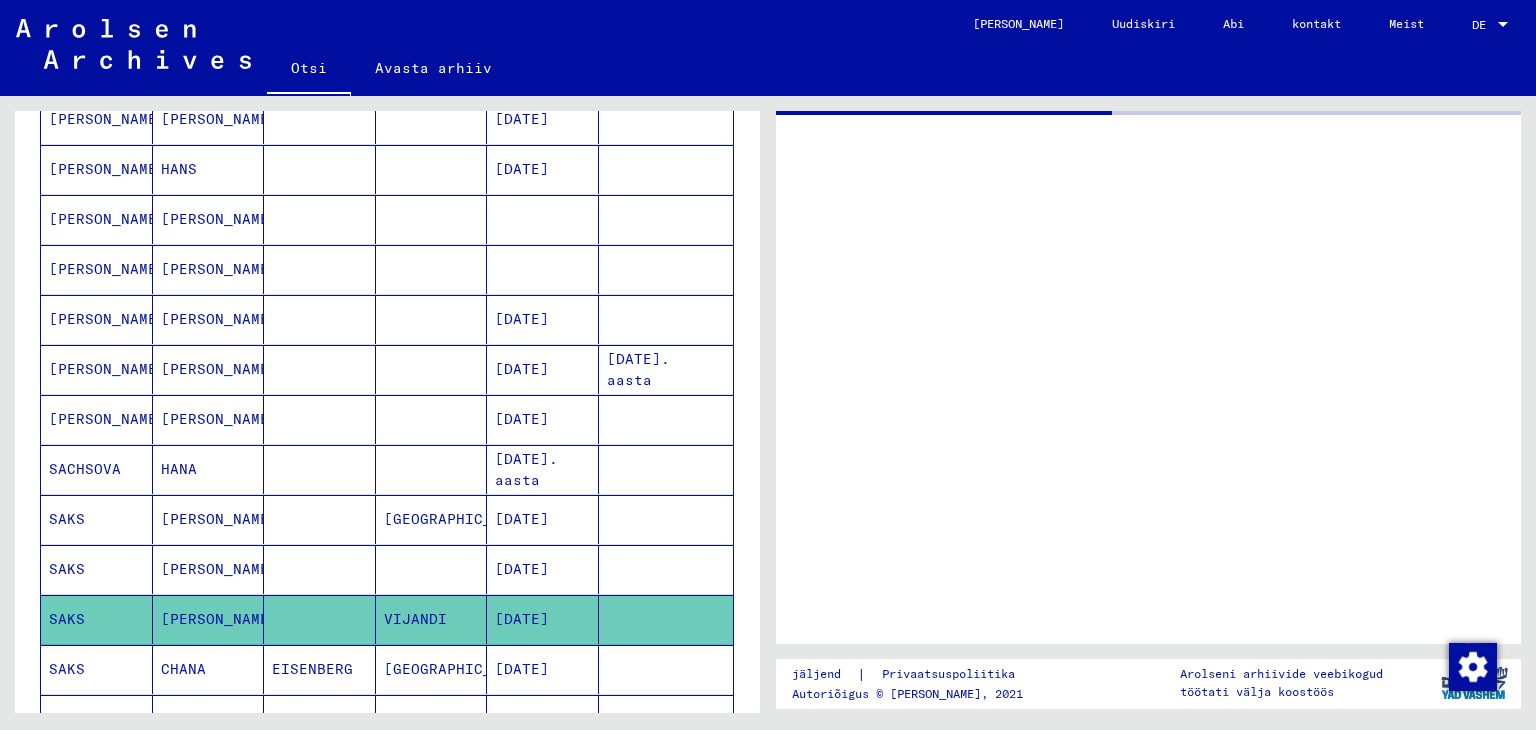 scroll, scrollTop: 0, scrollLeft: 0, axis: both 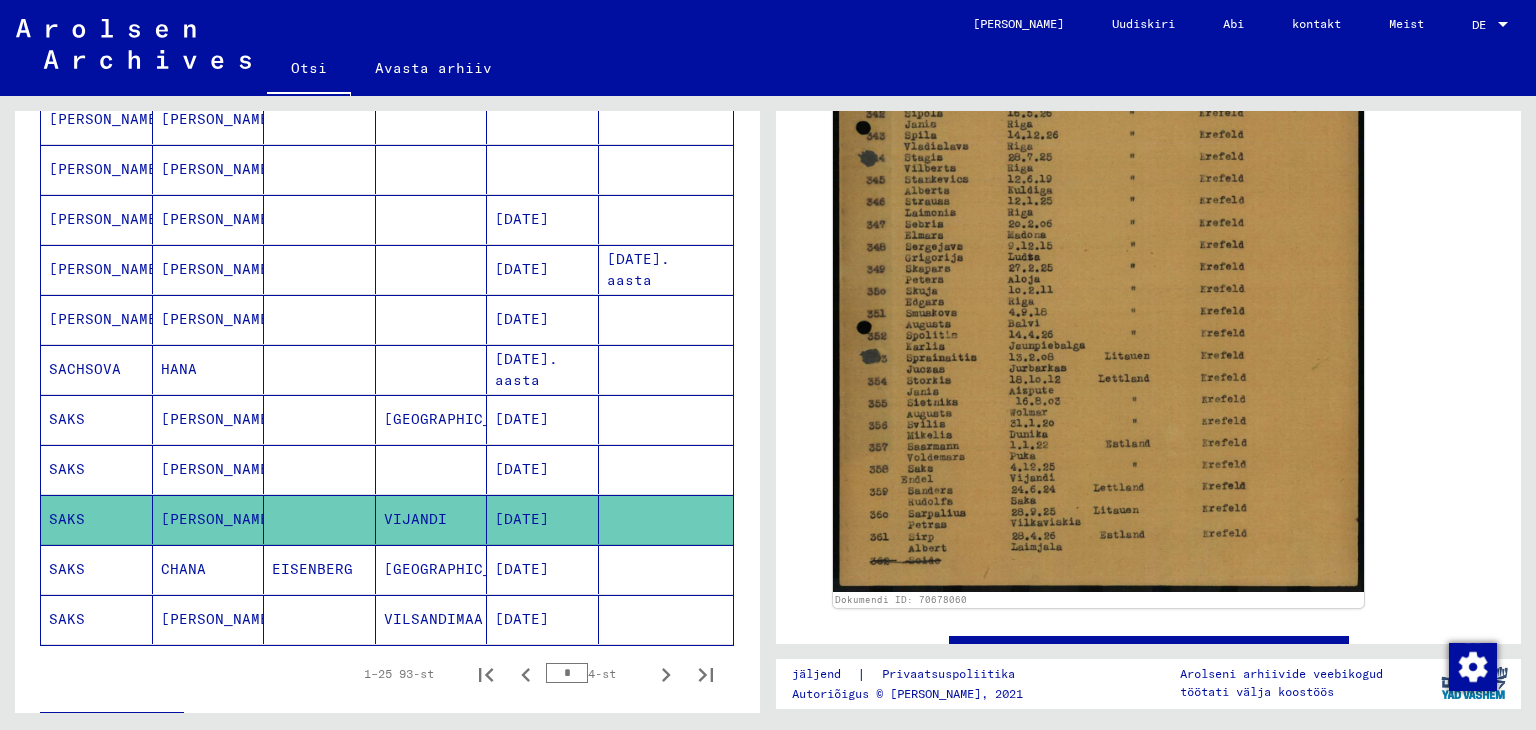 click on "[DATE]" 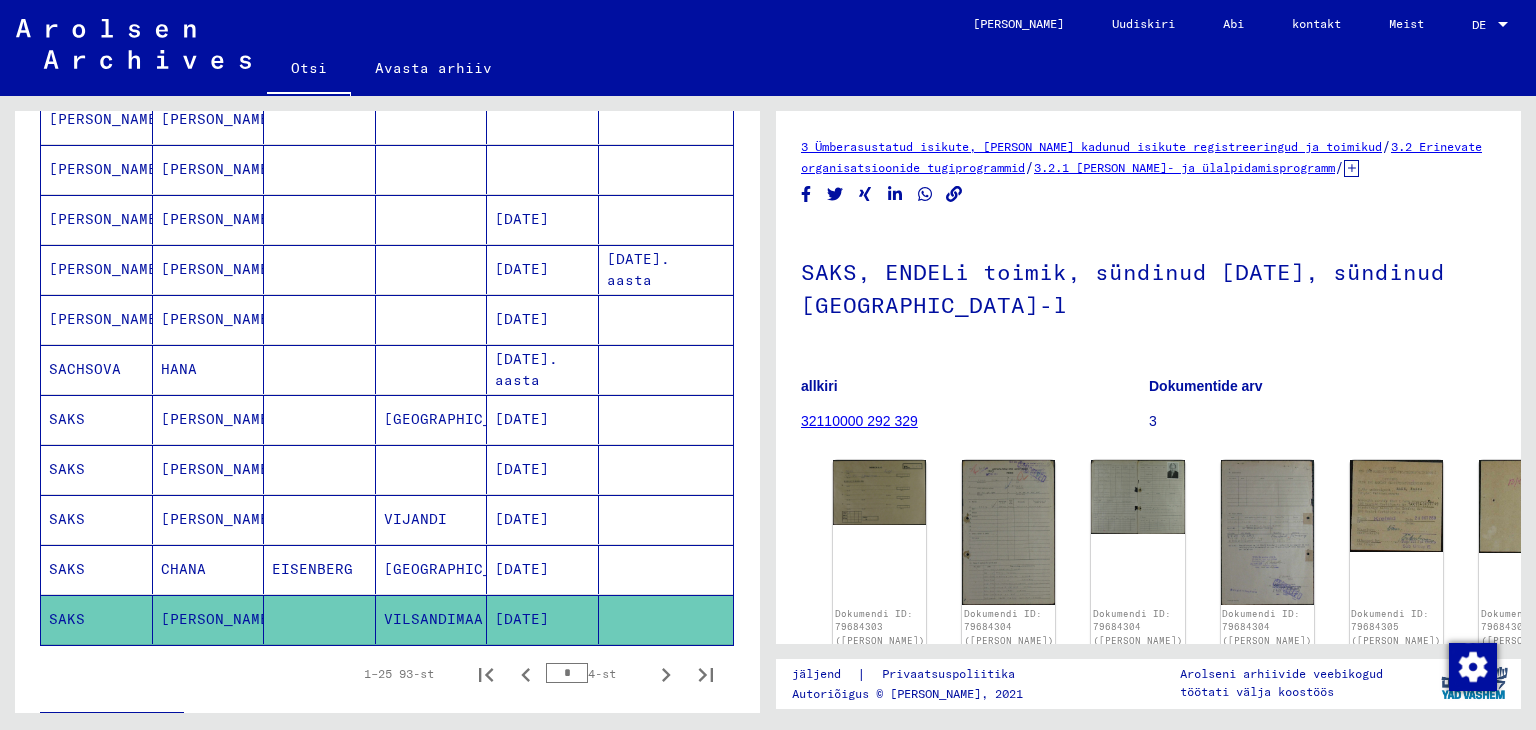 scroll, scrollTop: 0, scrollLeft: 0, axis: both 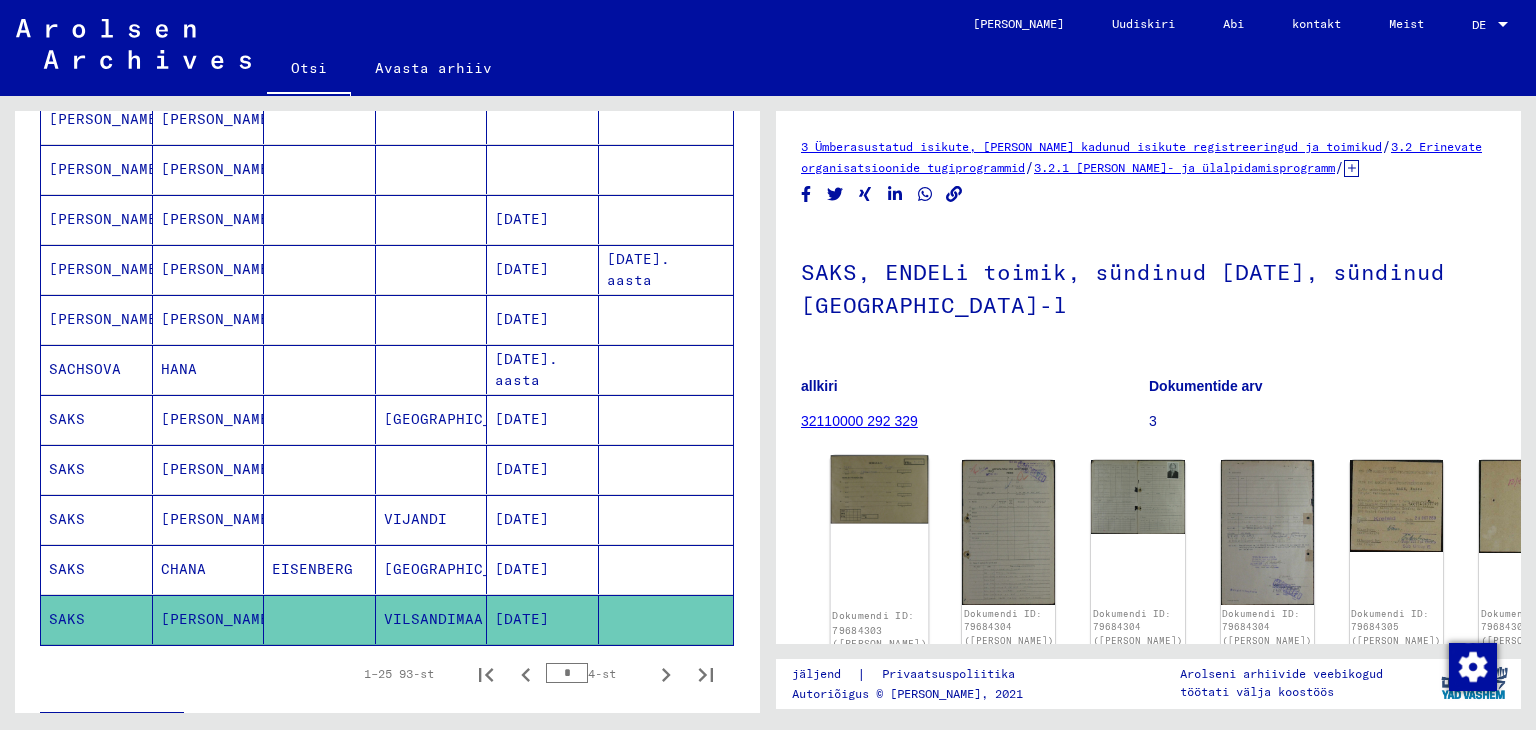 click 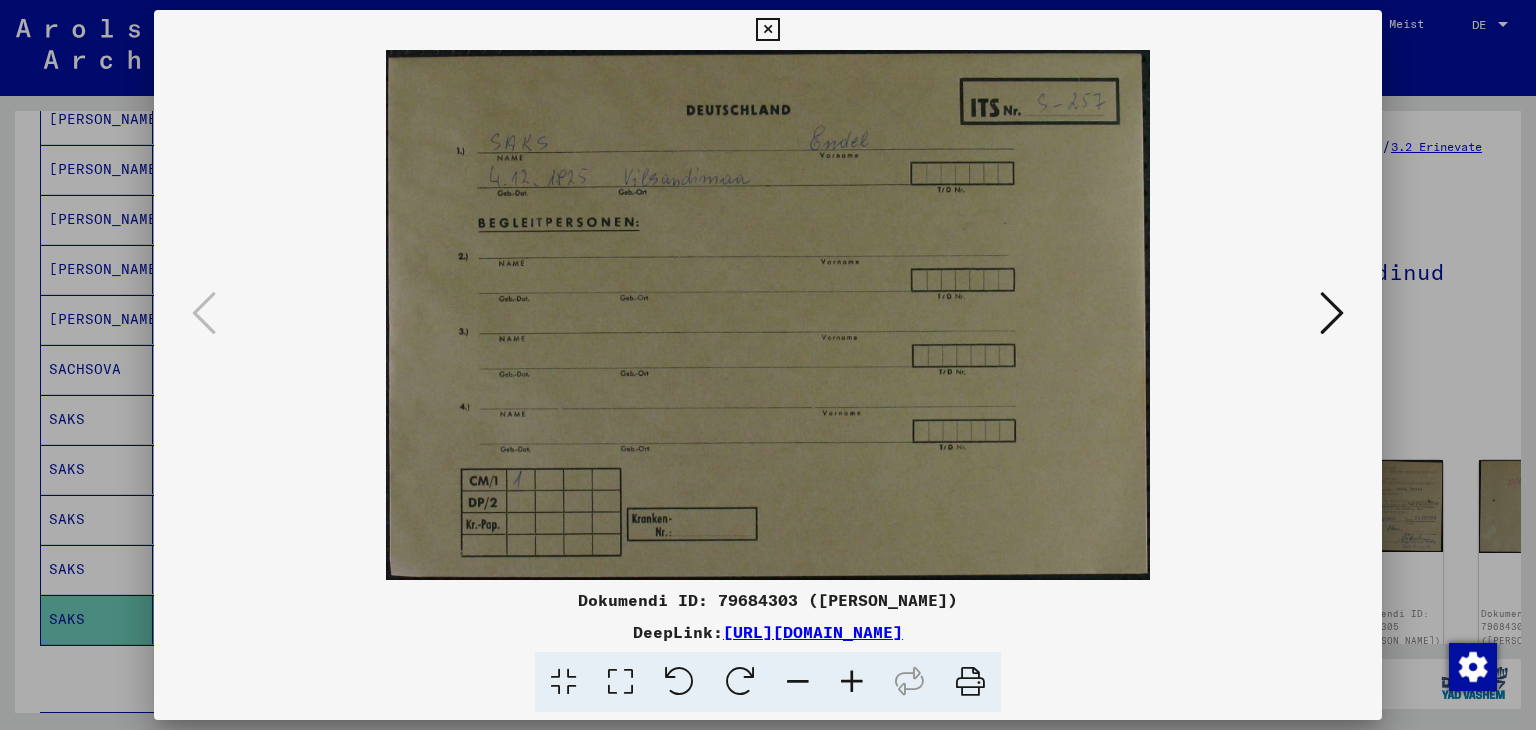 click at bounding box center (1332, 313) 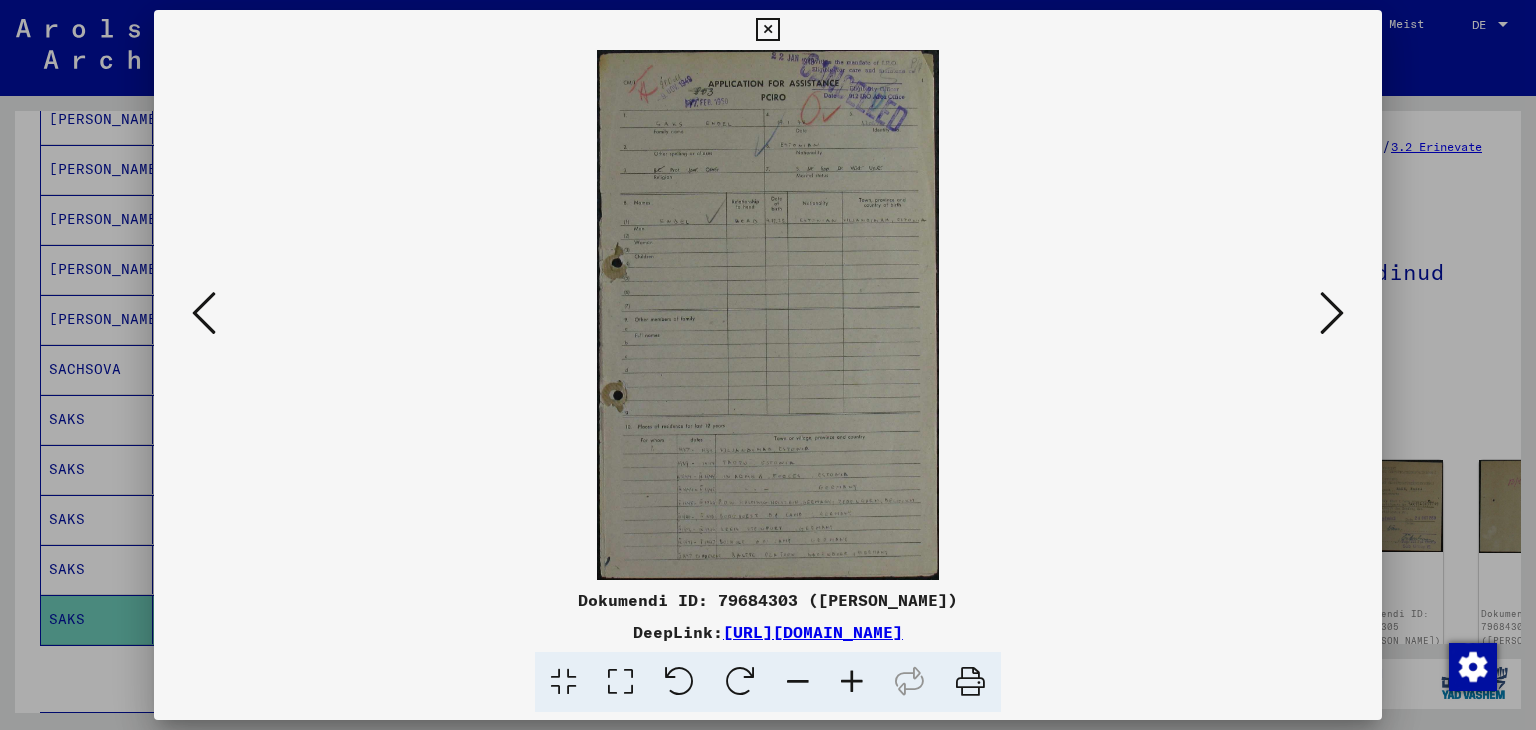 click at bounding box center (852, 682) 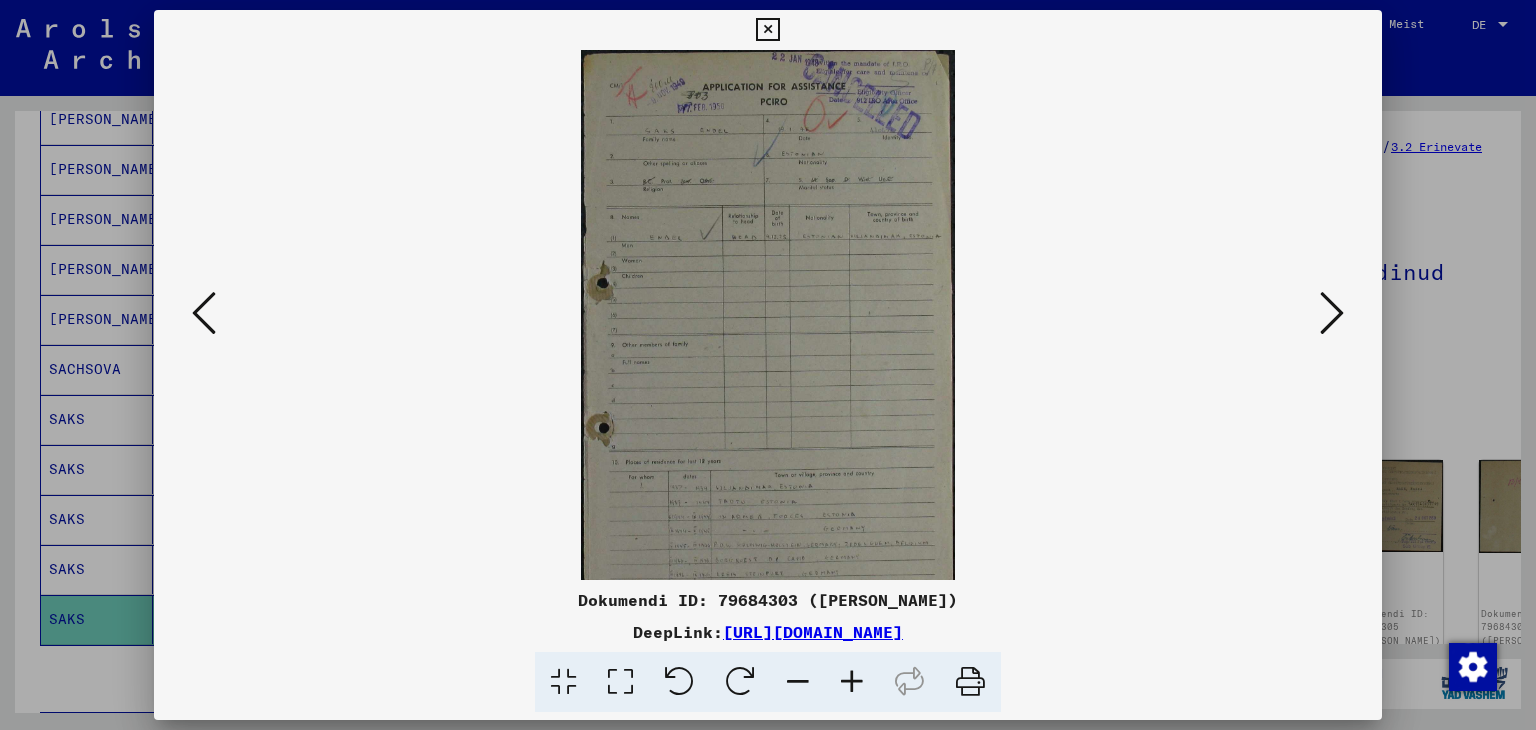 click at bounding box center (852, 682) 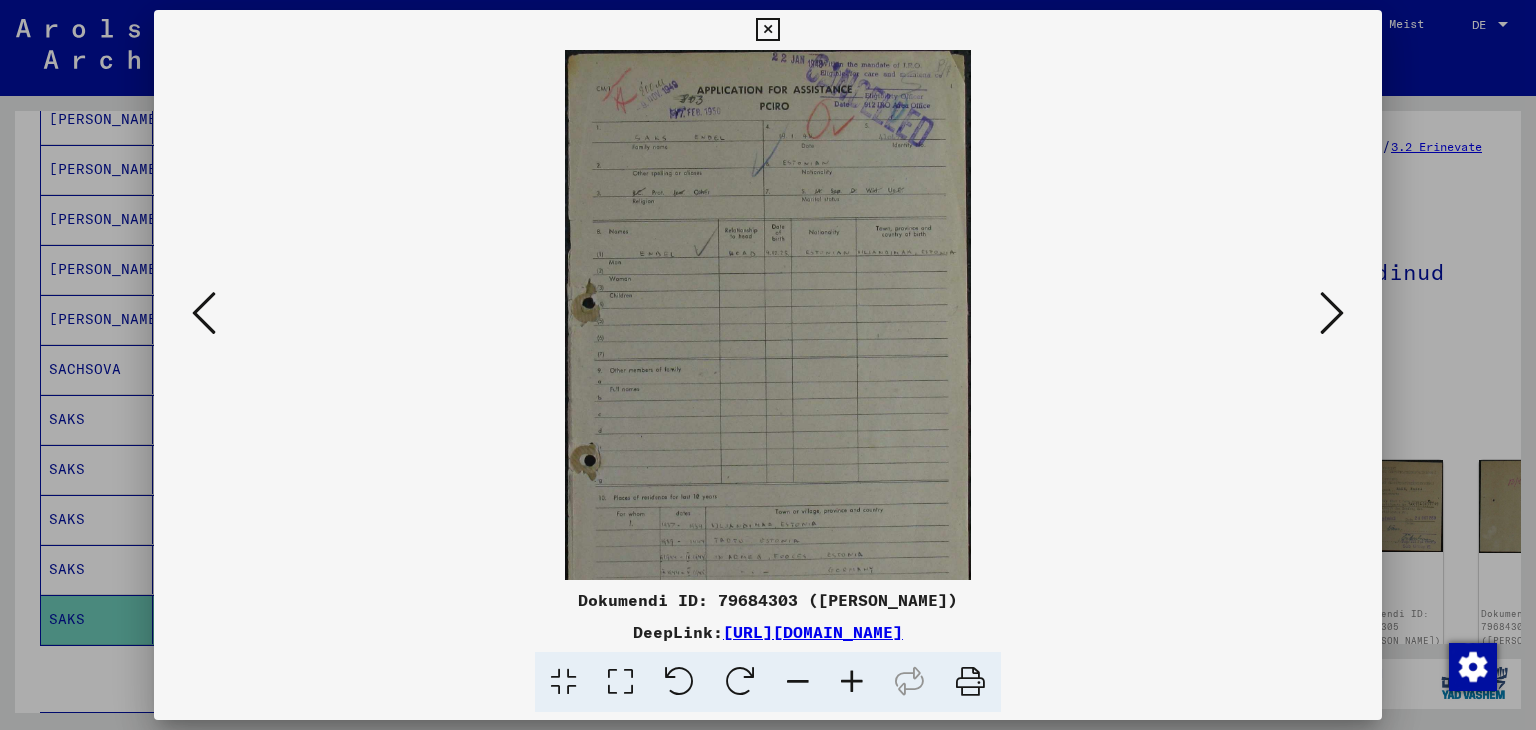 click at bounding box center (852, 682) 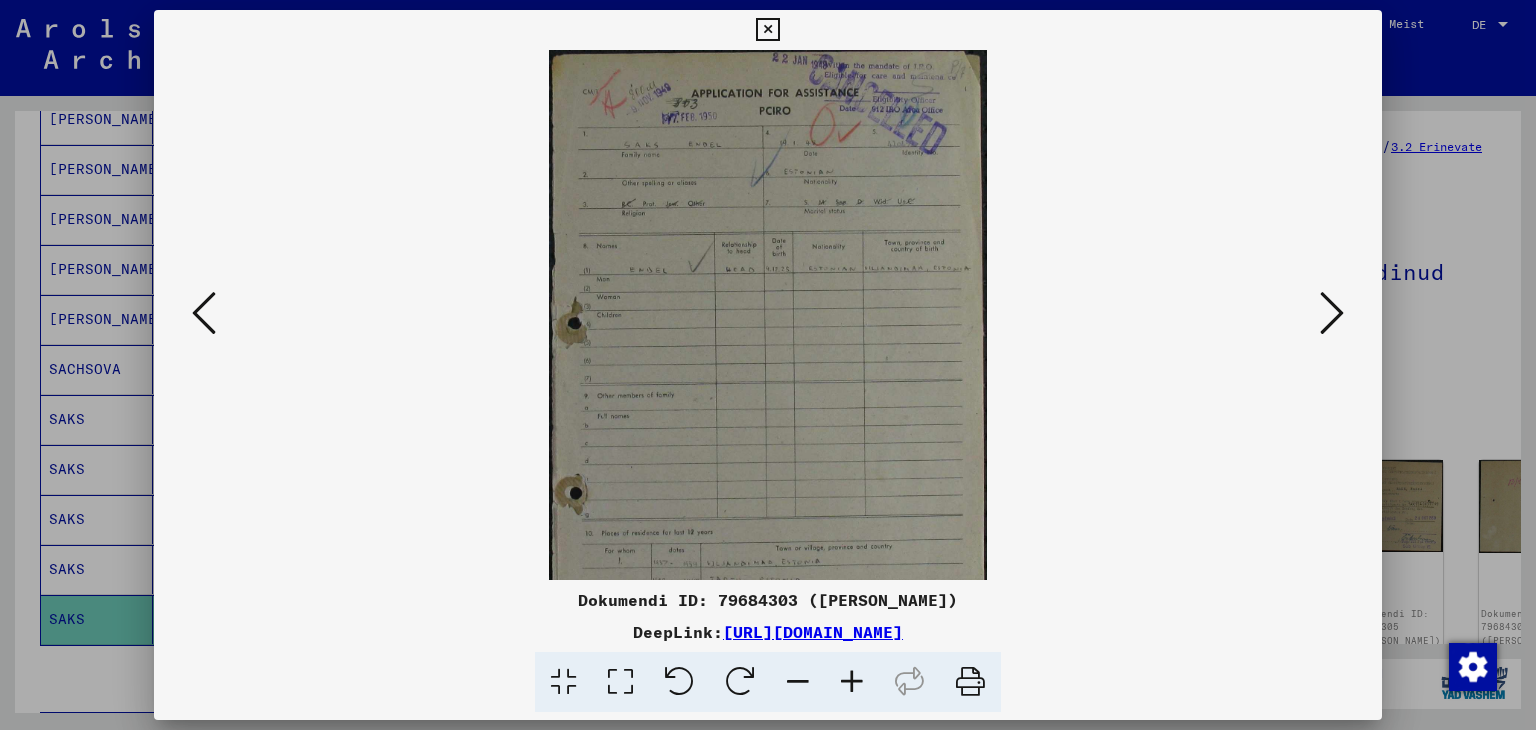 click at bounding box center (852, 682) 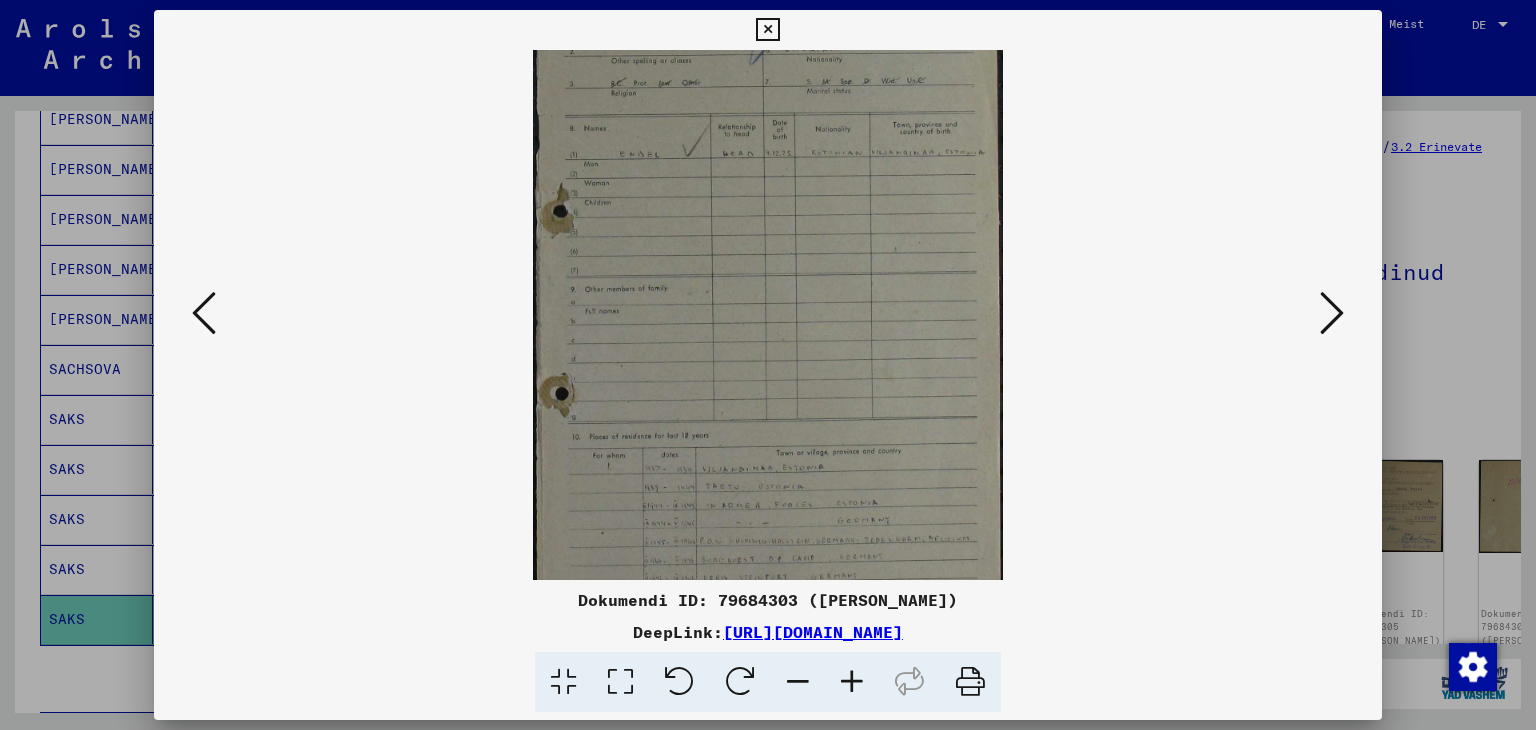 scroll, scrollTop: 200, scrollLeft: 0, axis: vertical 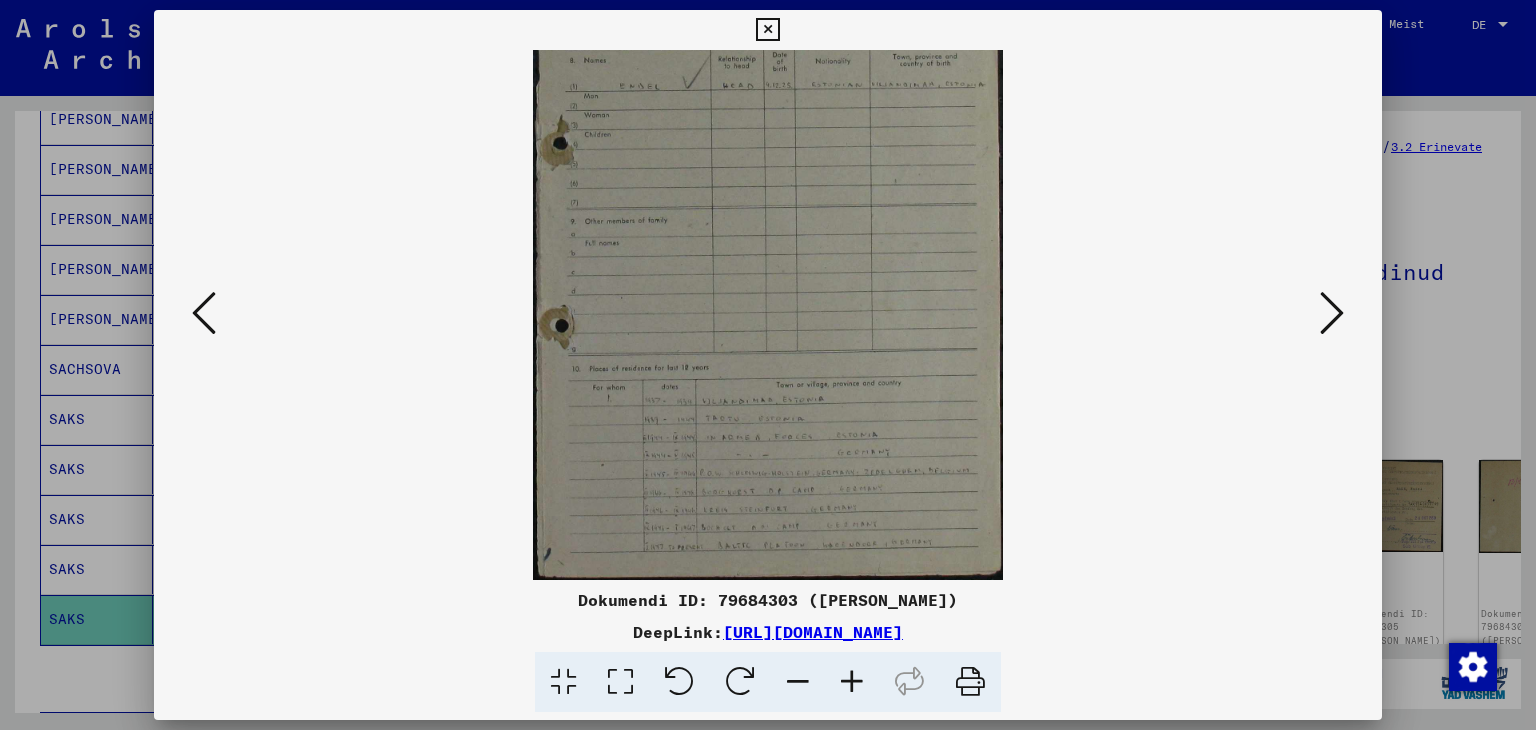 drag, startPoint x: 776, startPoint y: 501, endPoint x: 767, endPoint y: 224, distance: 277.14618 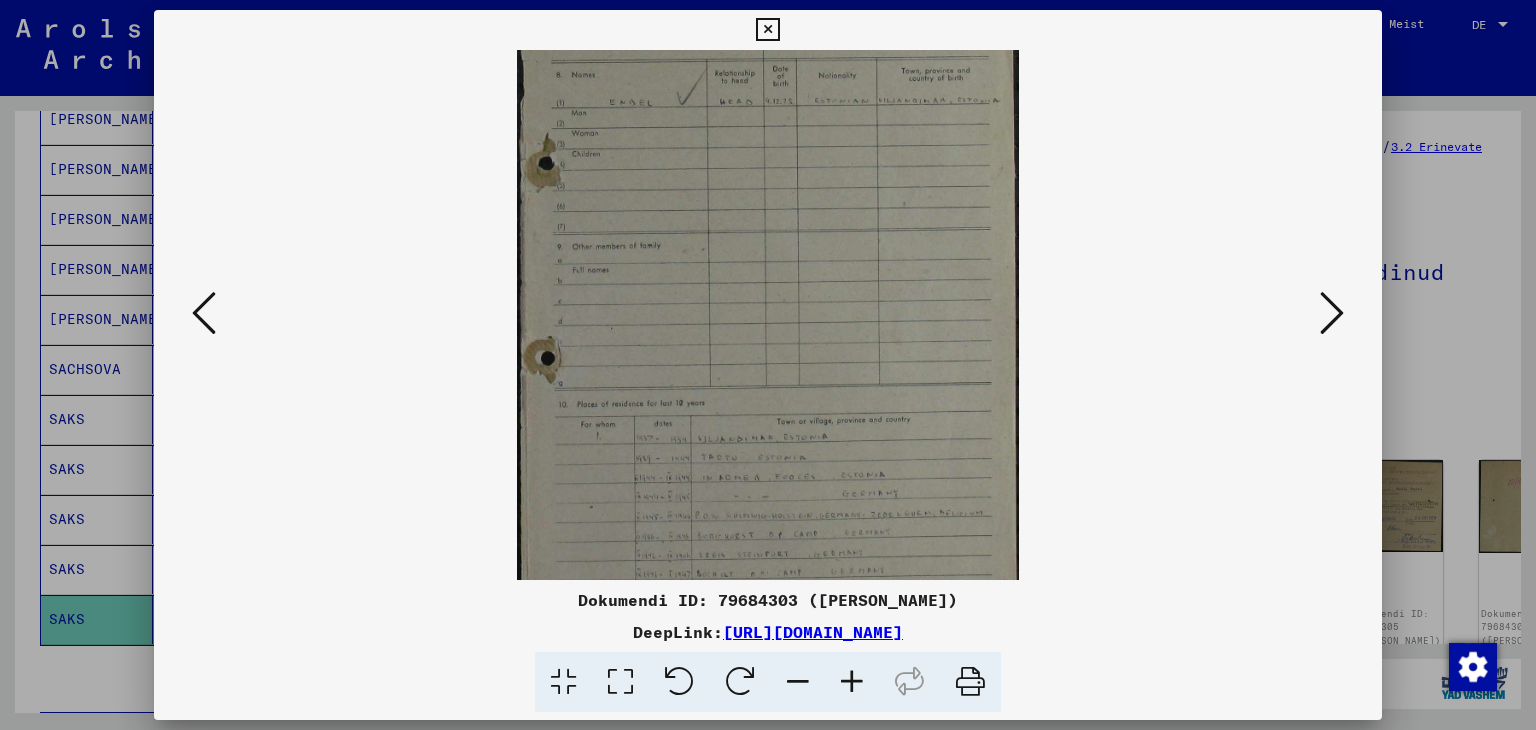 click at bounding box center [852, 682] 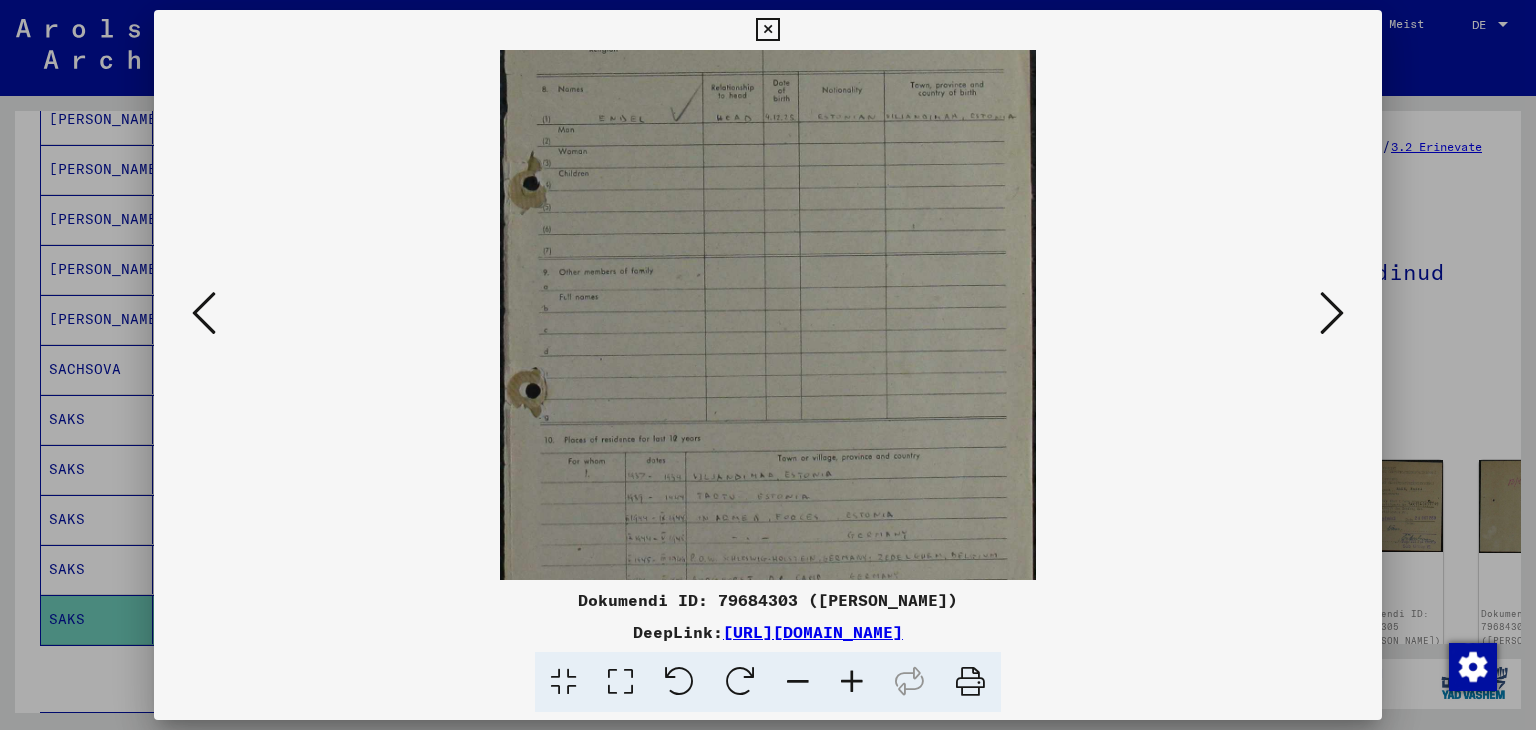 click at bounding box center (852, 682) 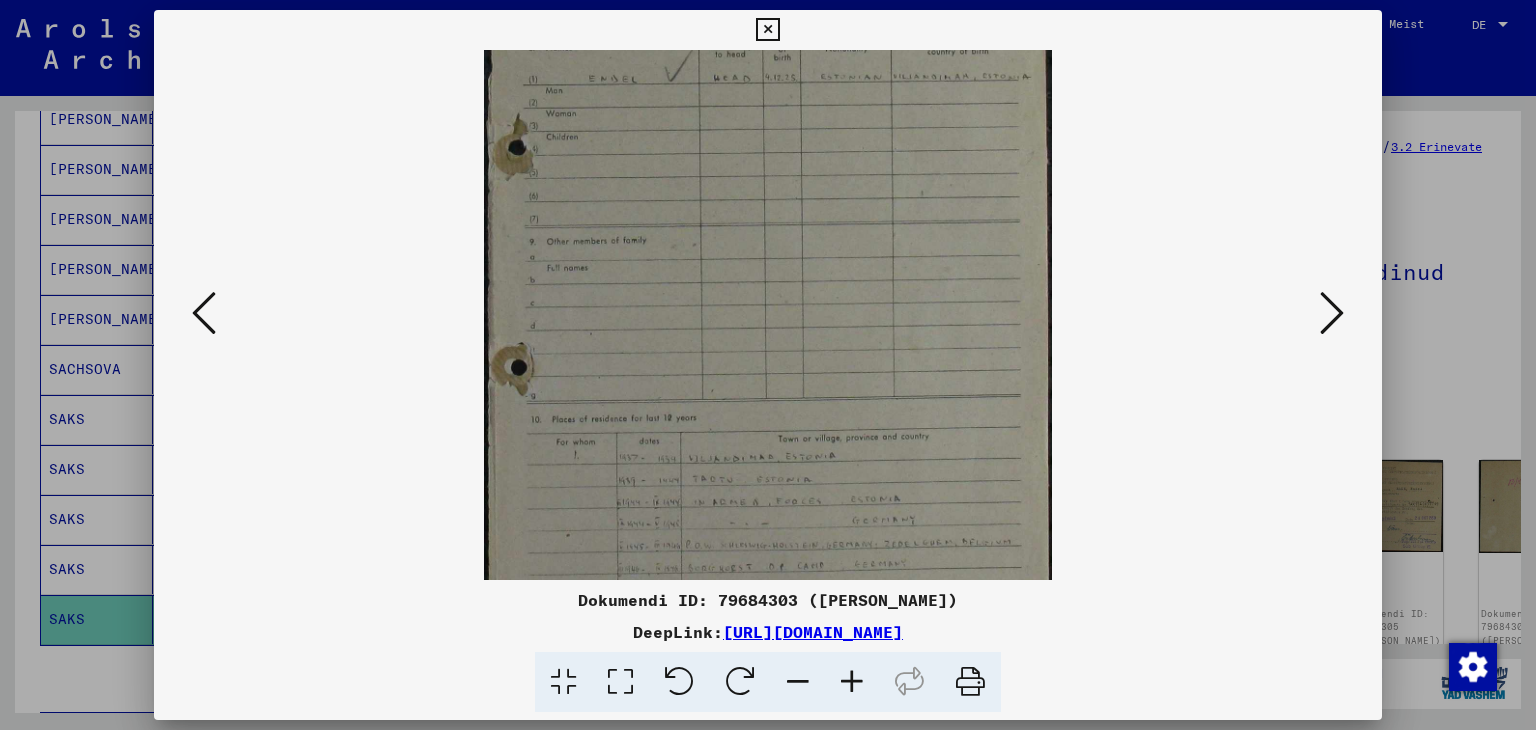 scroll, scrollTop: 349, scrollLeft: 0, axis: vertical 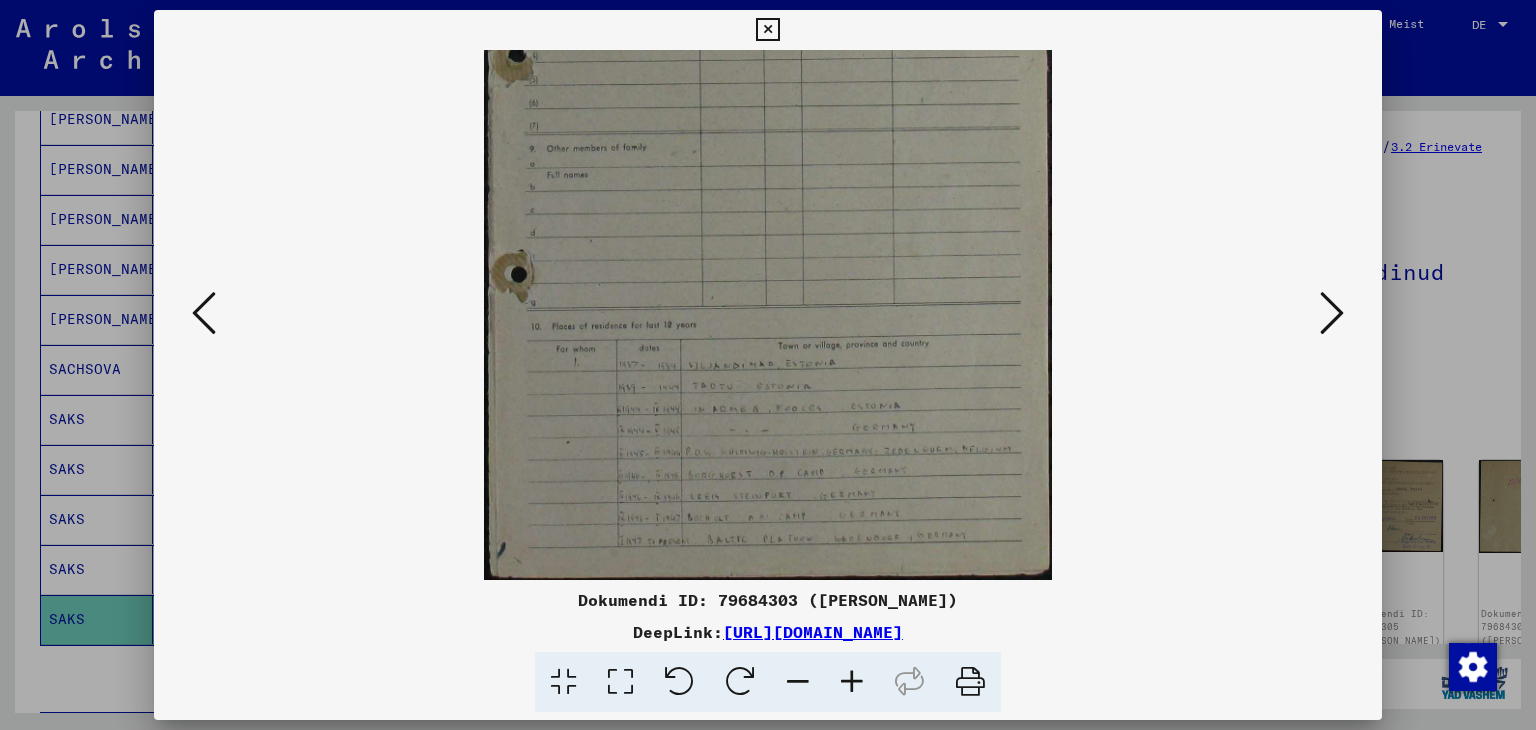 drag, startPoint x: 843, startPoint y: 543, endPoint x: 823, endPoint y: 321, distance: 222.89908 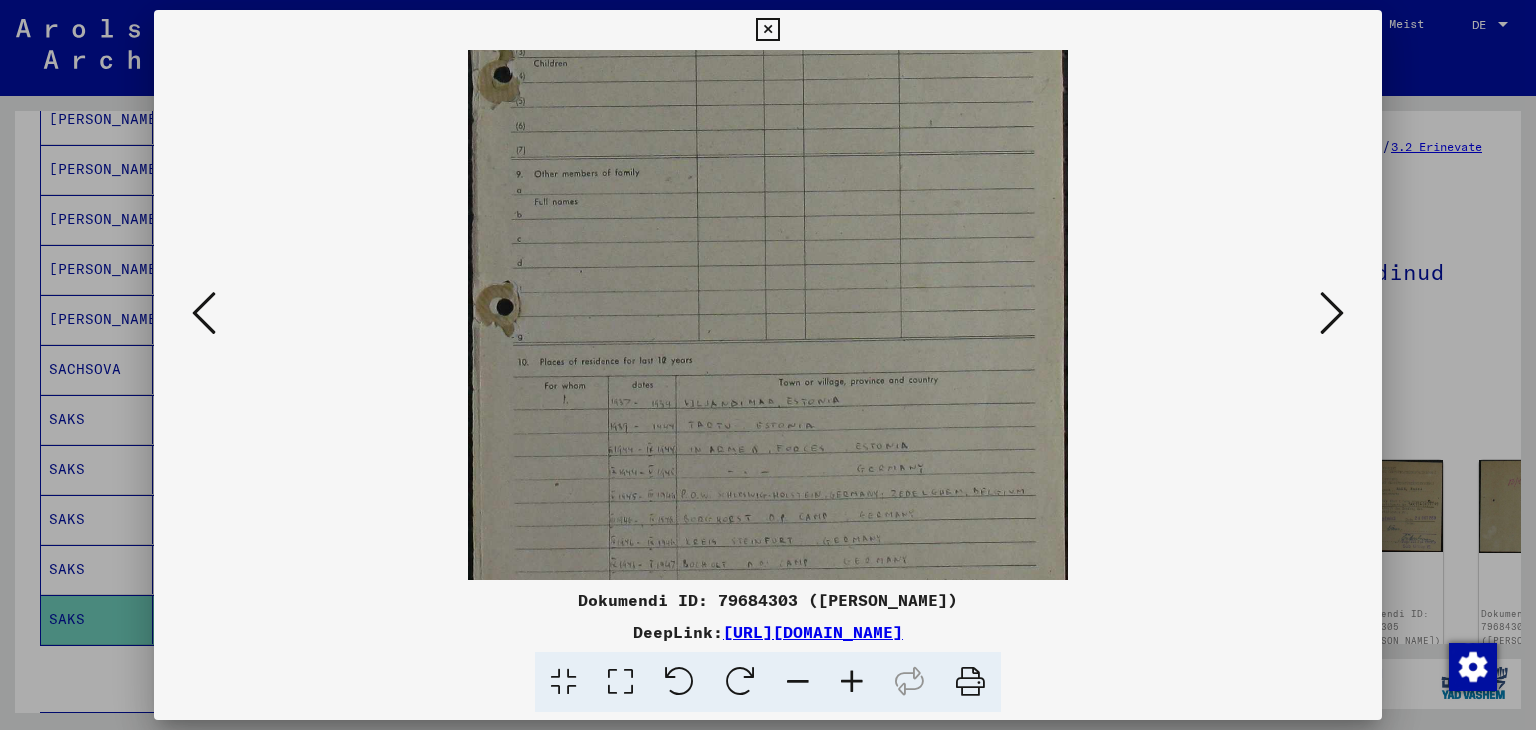 click at bounding box center (852, 682) 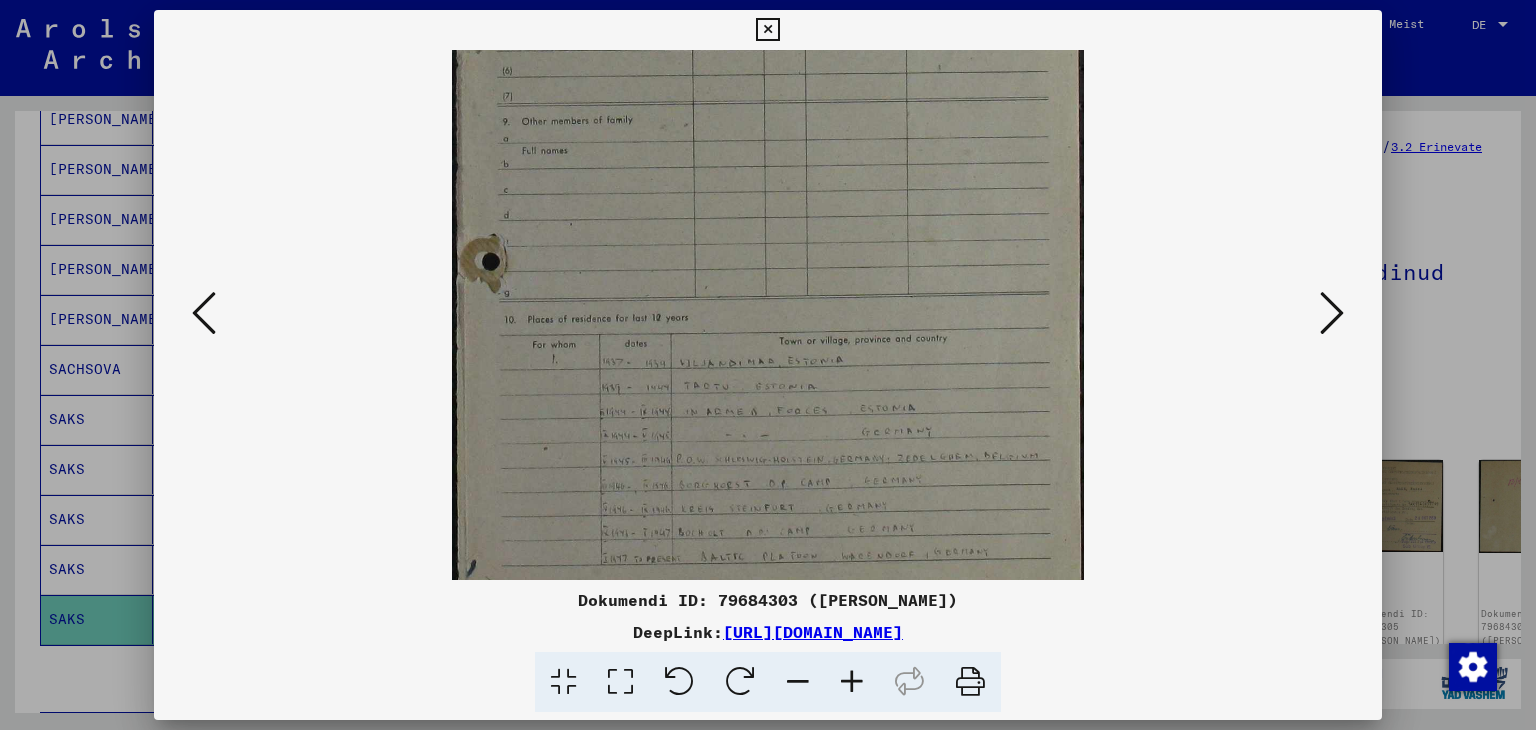 scroll, scrollTop: 449, scrollLeft: 0, axis: vertical 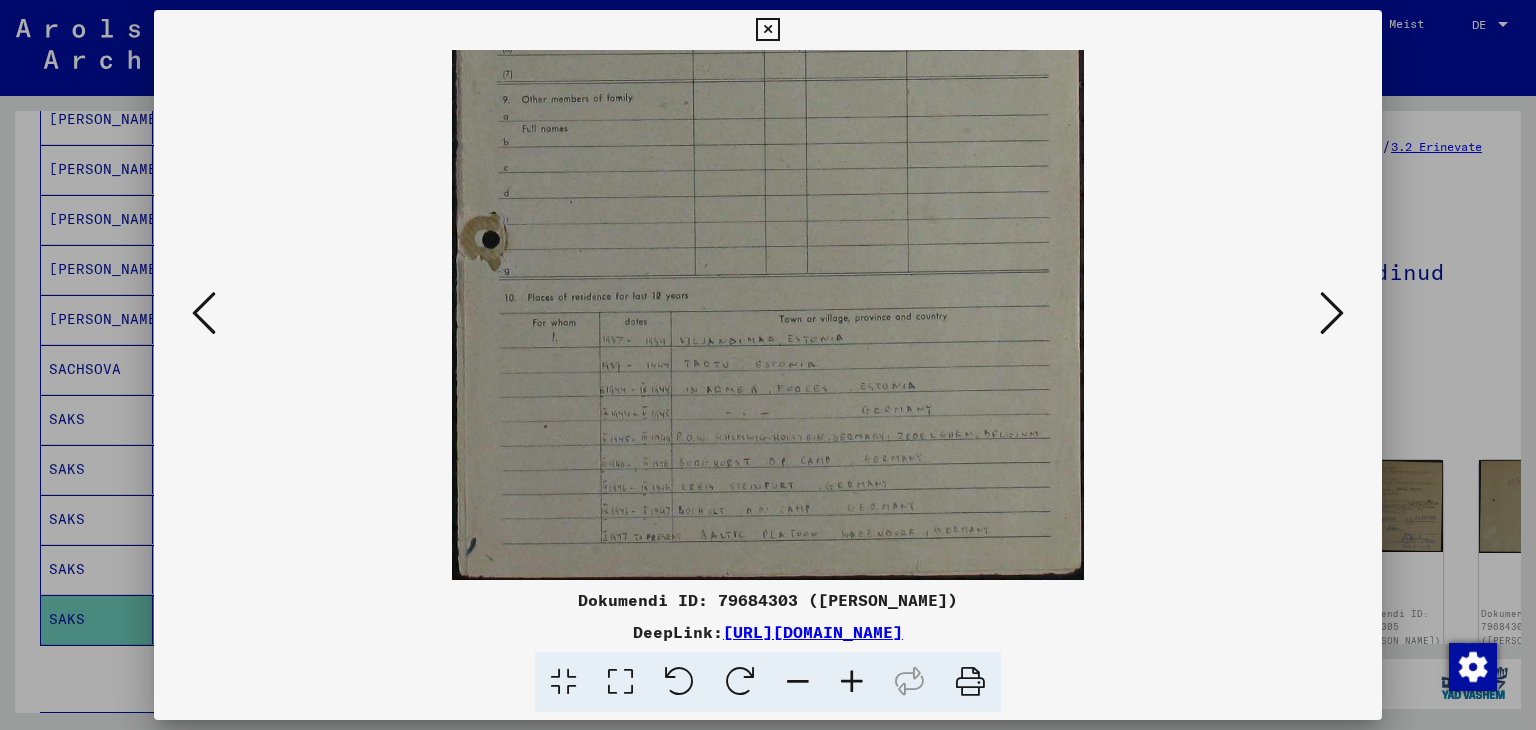 drag, startPoint x: 843, startPoint y: 522, endPoint x: 816, endPoint y: 300, distance: 223.63586 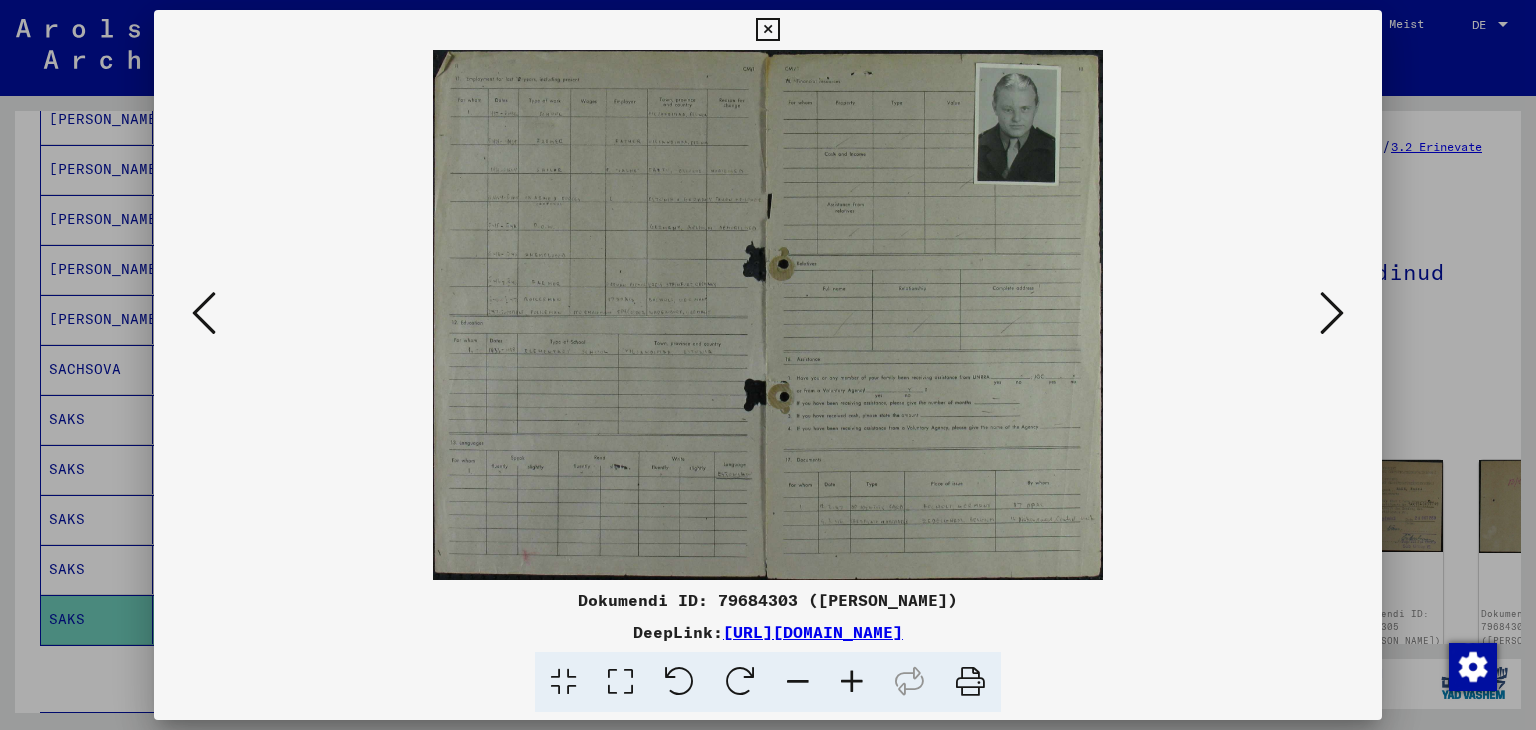 click at bounding box center (1332, 313) 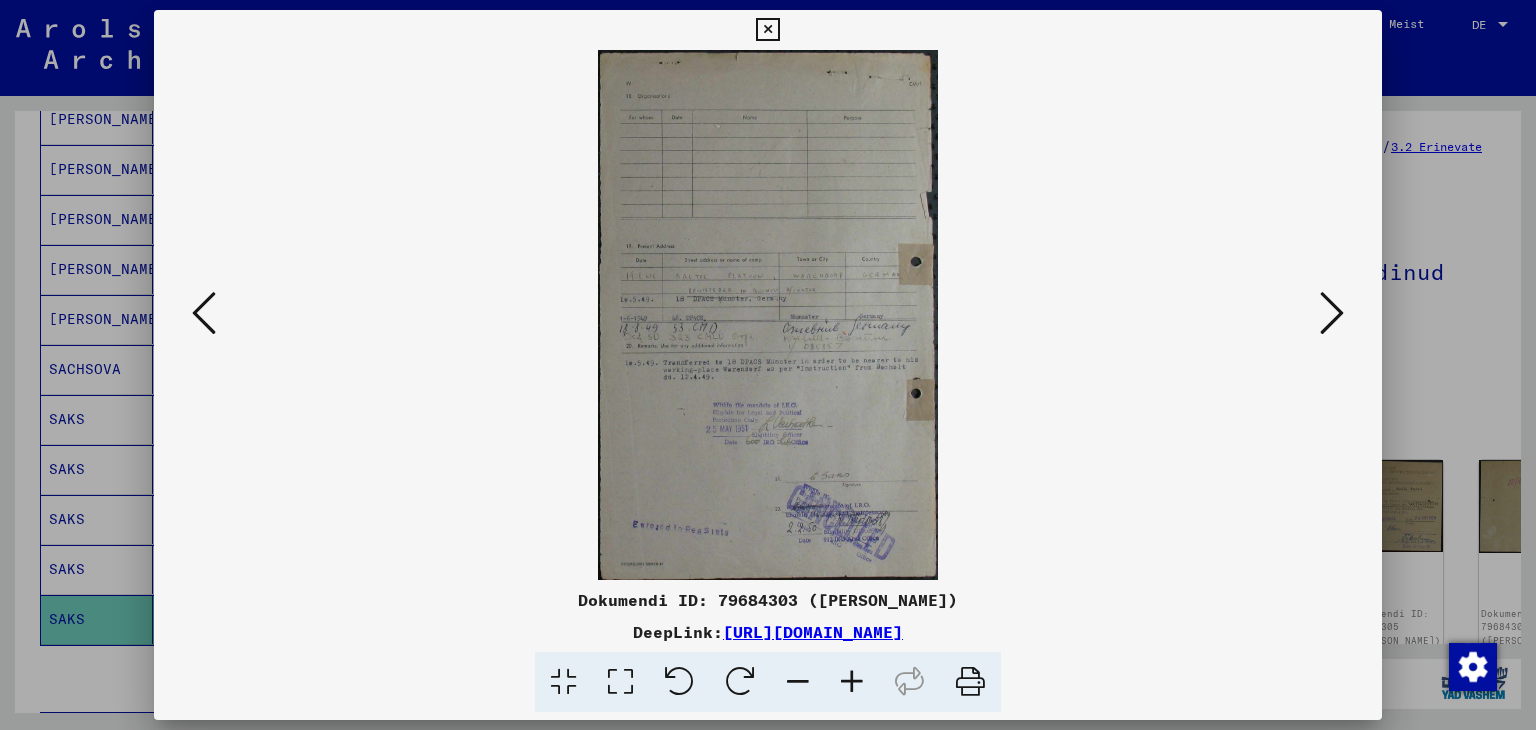 click at bounding box center [204, 313] 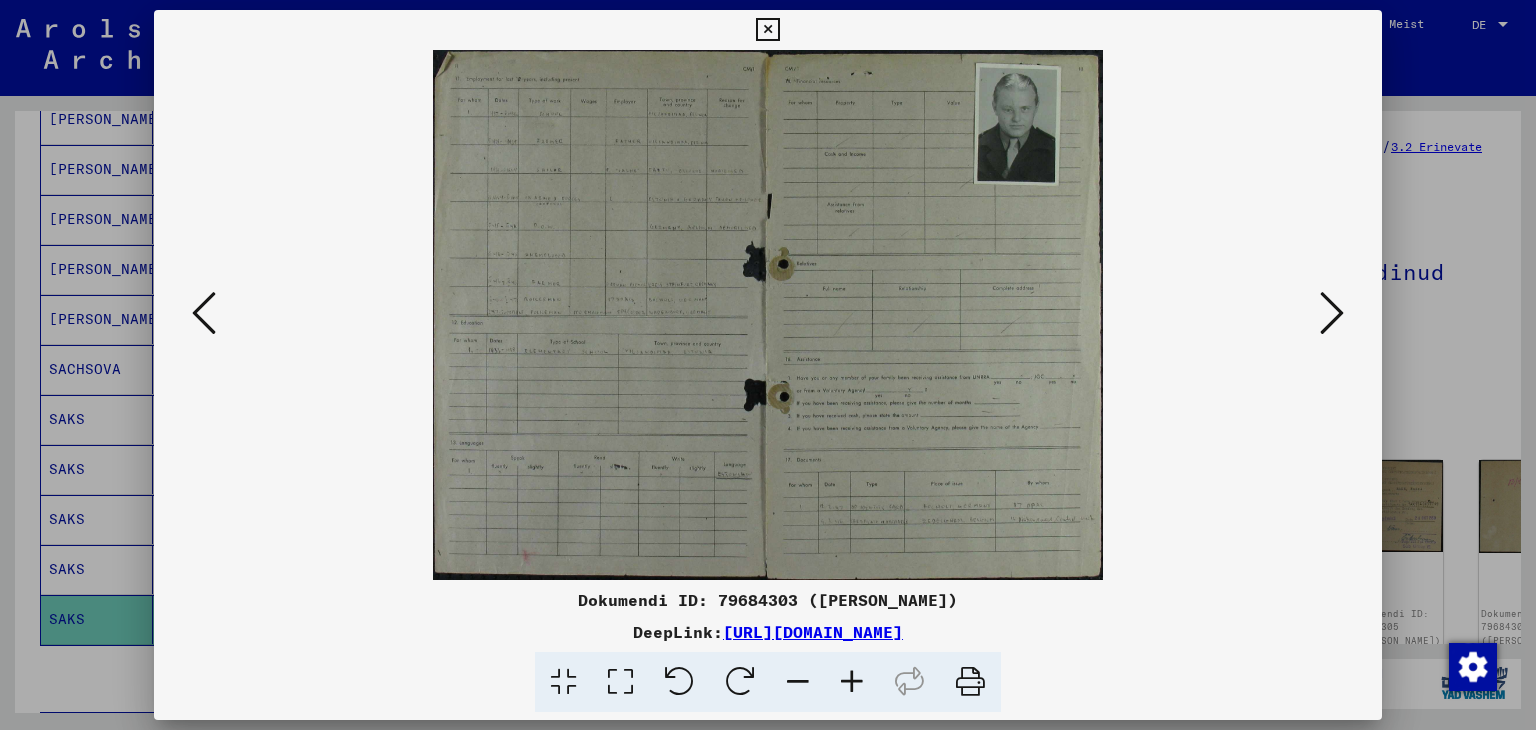 click at bounding box center (767, 315) 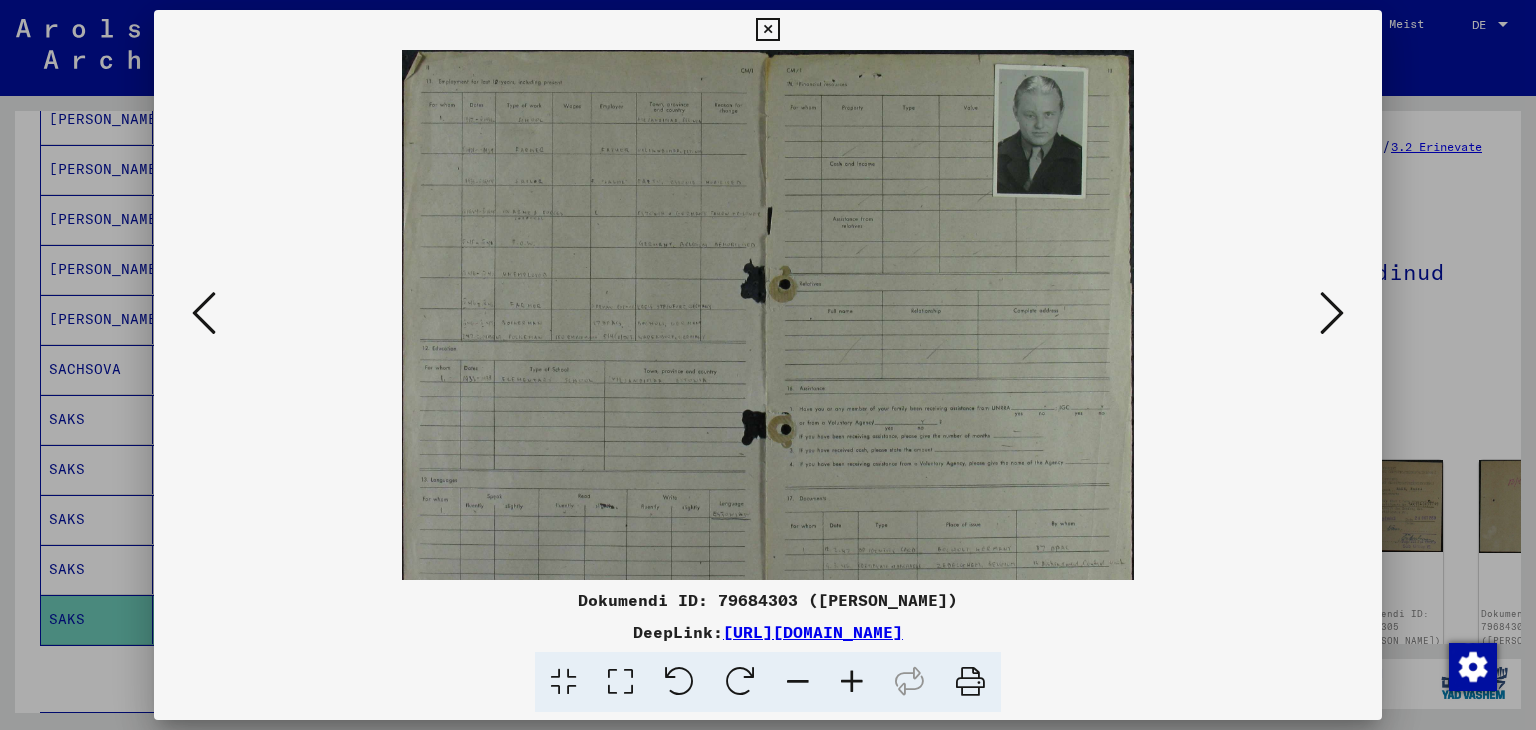 click at bounding box center [852, 682] 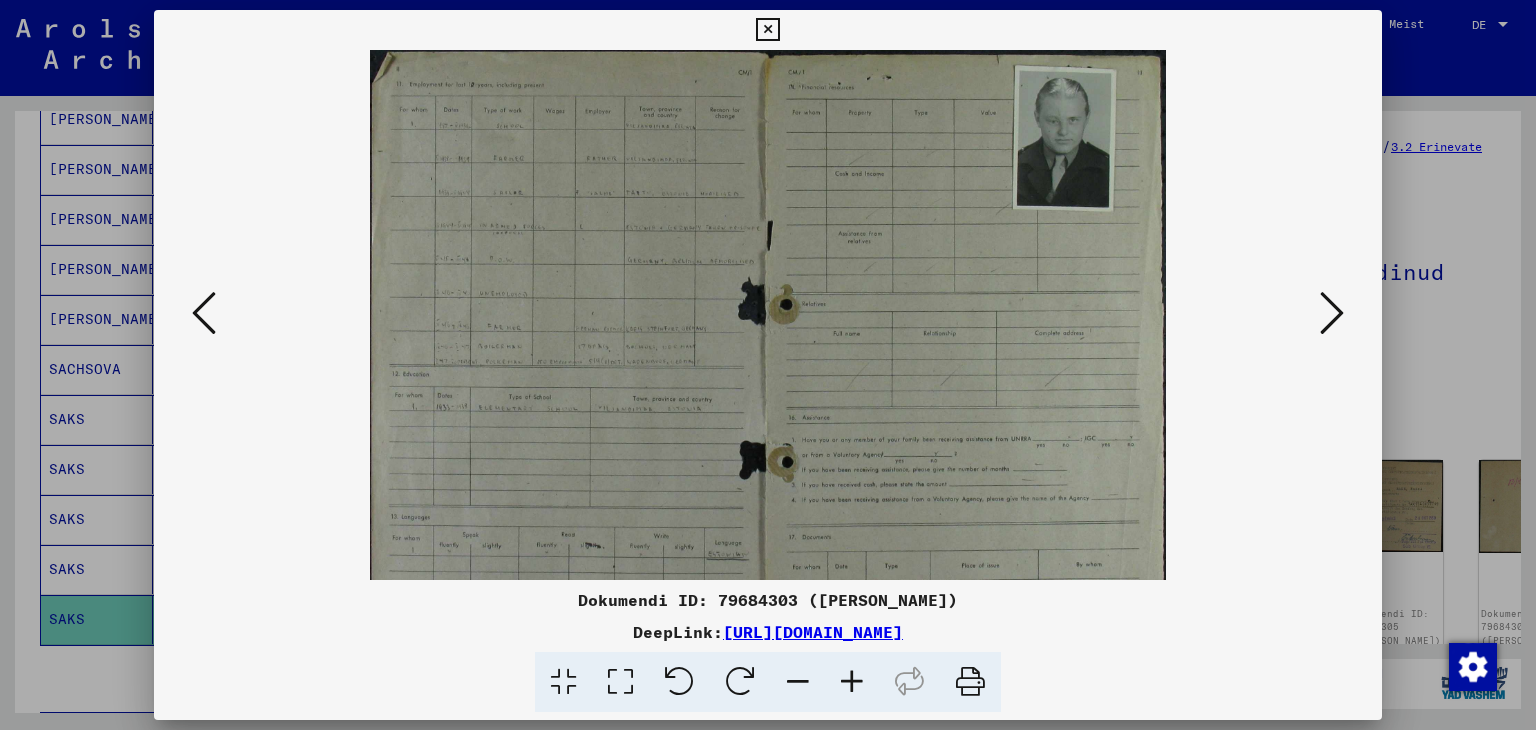click at bounding box center [852, 682] 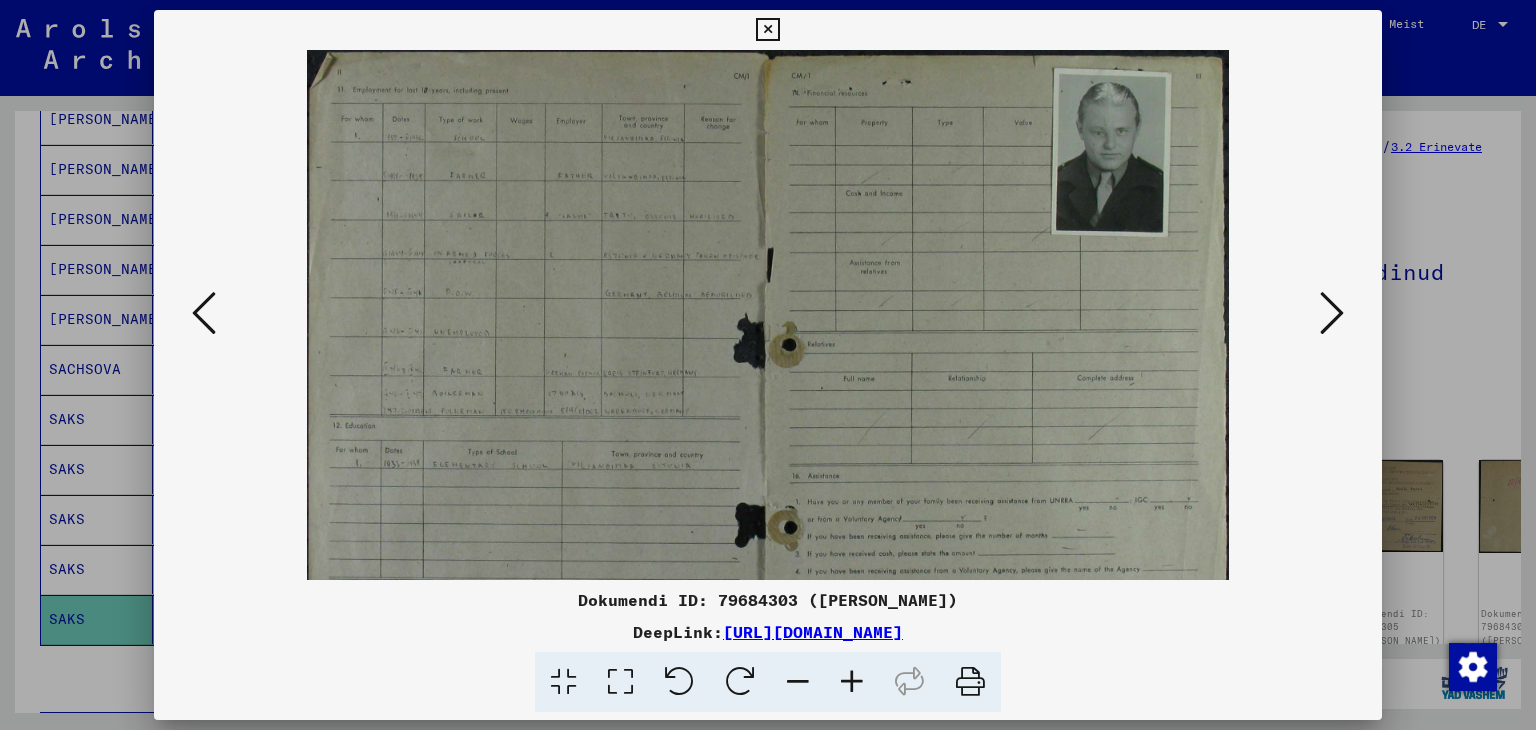 click at bounding box center (852, 682) 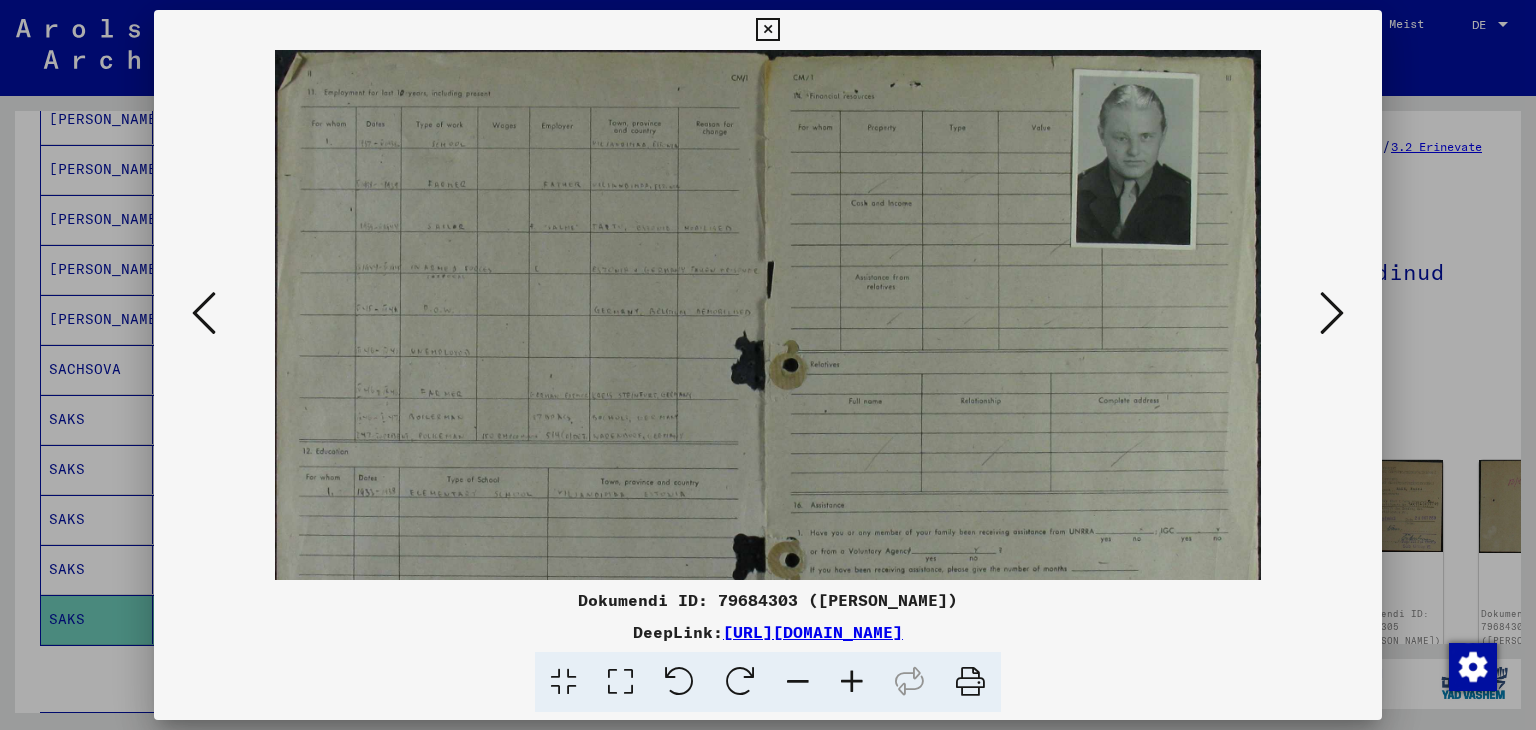 click at bounding box center [852, 682] 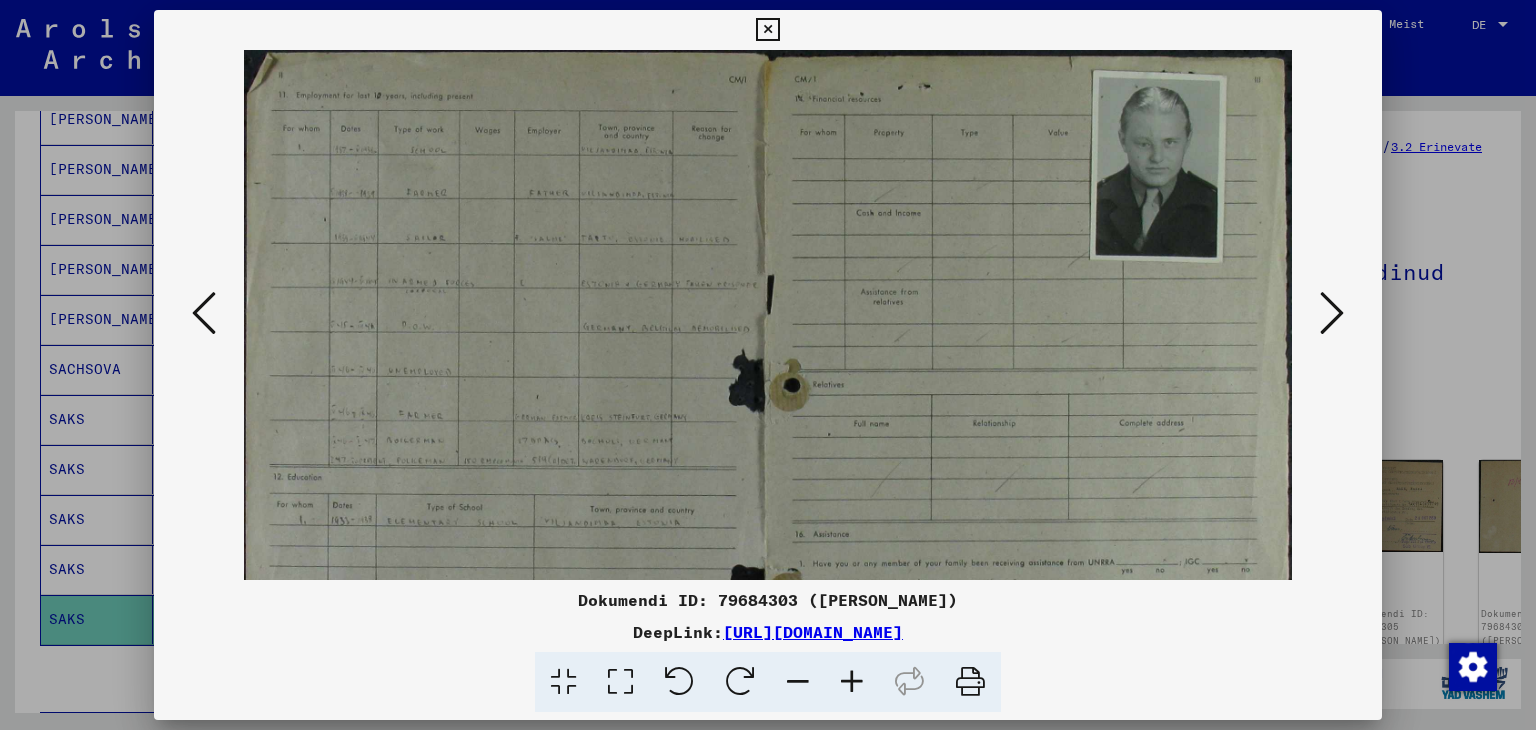 drag, startPoint x: 849, startPoint y: 673, endPoint x: 888, endPoint y: 477, distance: 199.84244 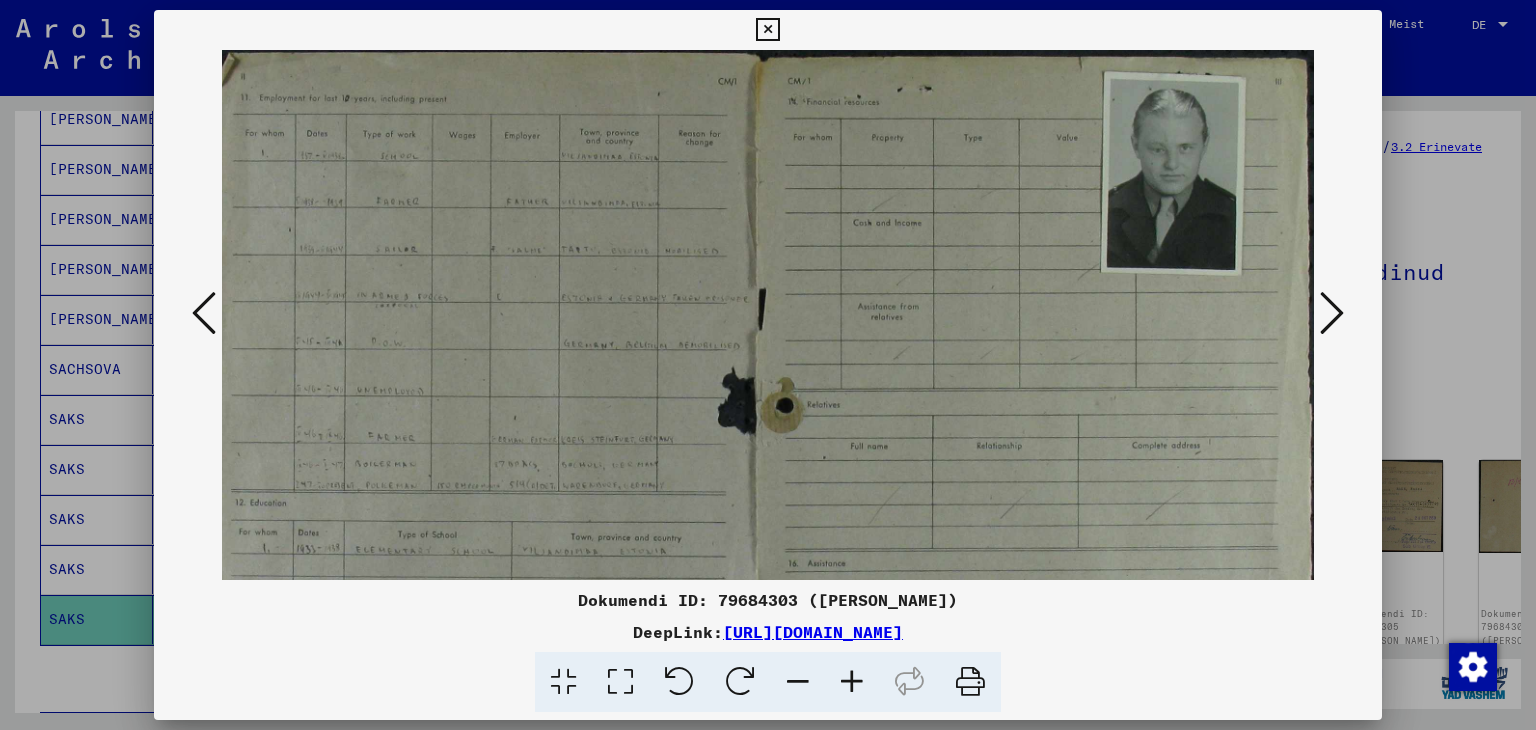 drag, startPoint x: 1015, startPoint y: 233, endPoint x: 780, endPoint y: 289, distance: 241.58022 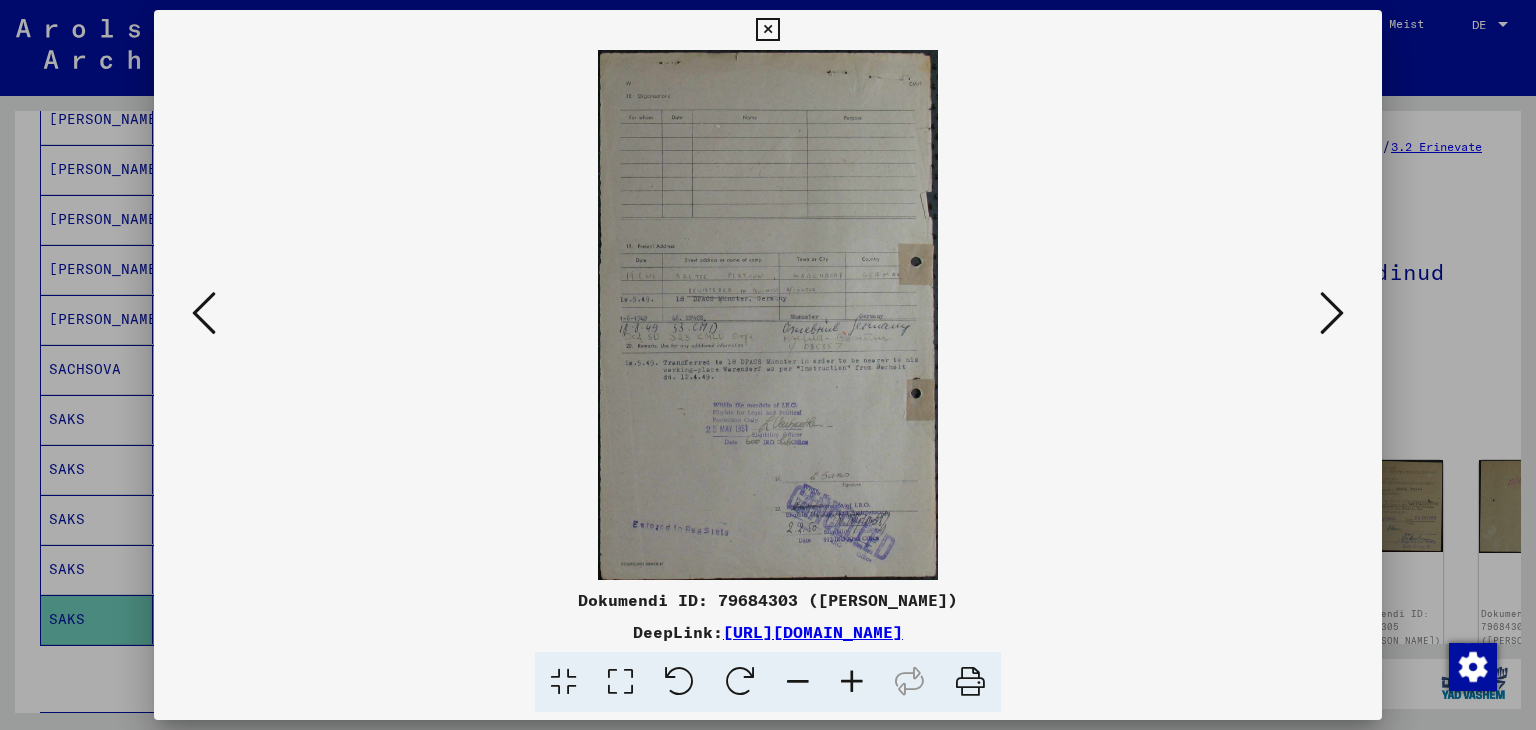 scroll, scrollTop: 0, scrollLeft: 0, axis: both 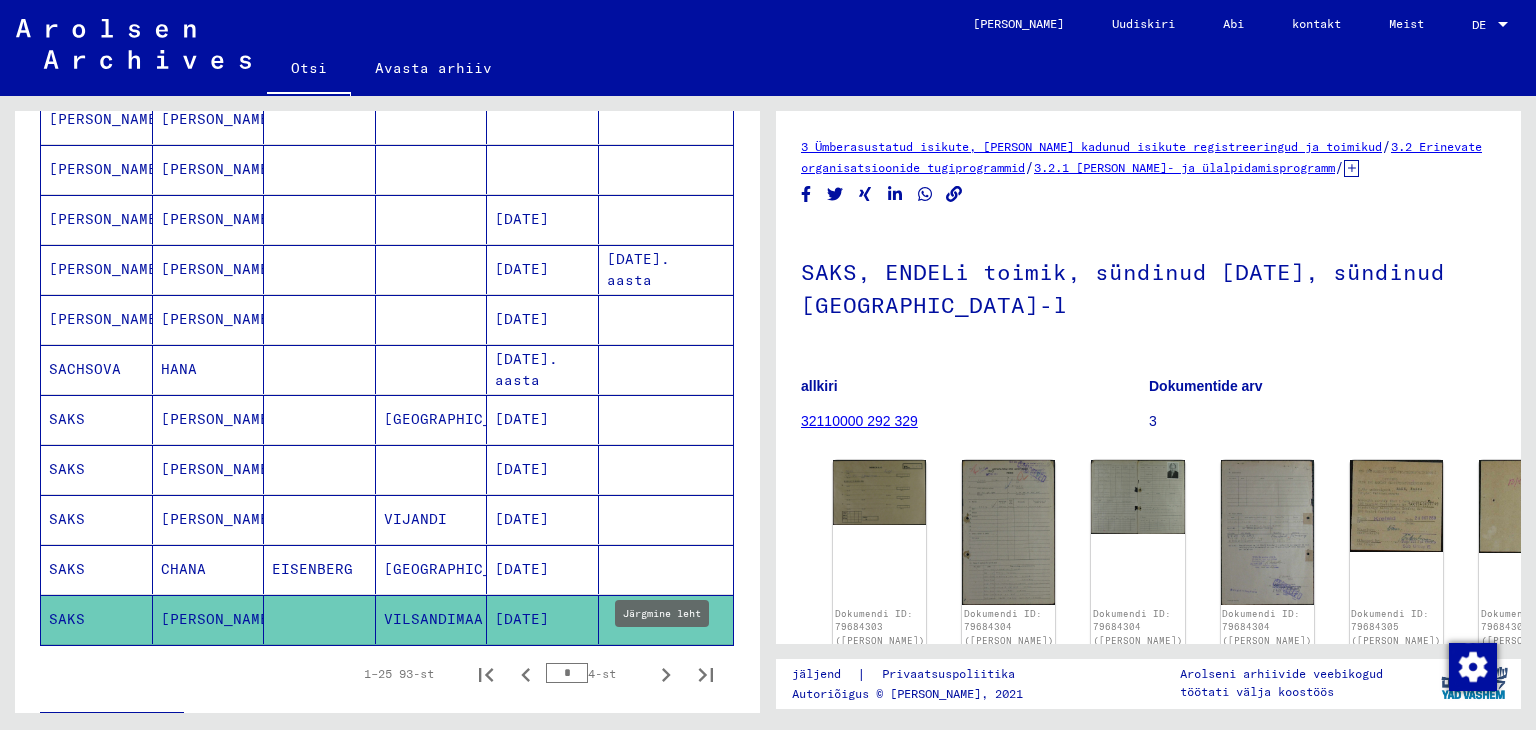 click 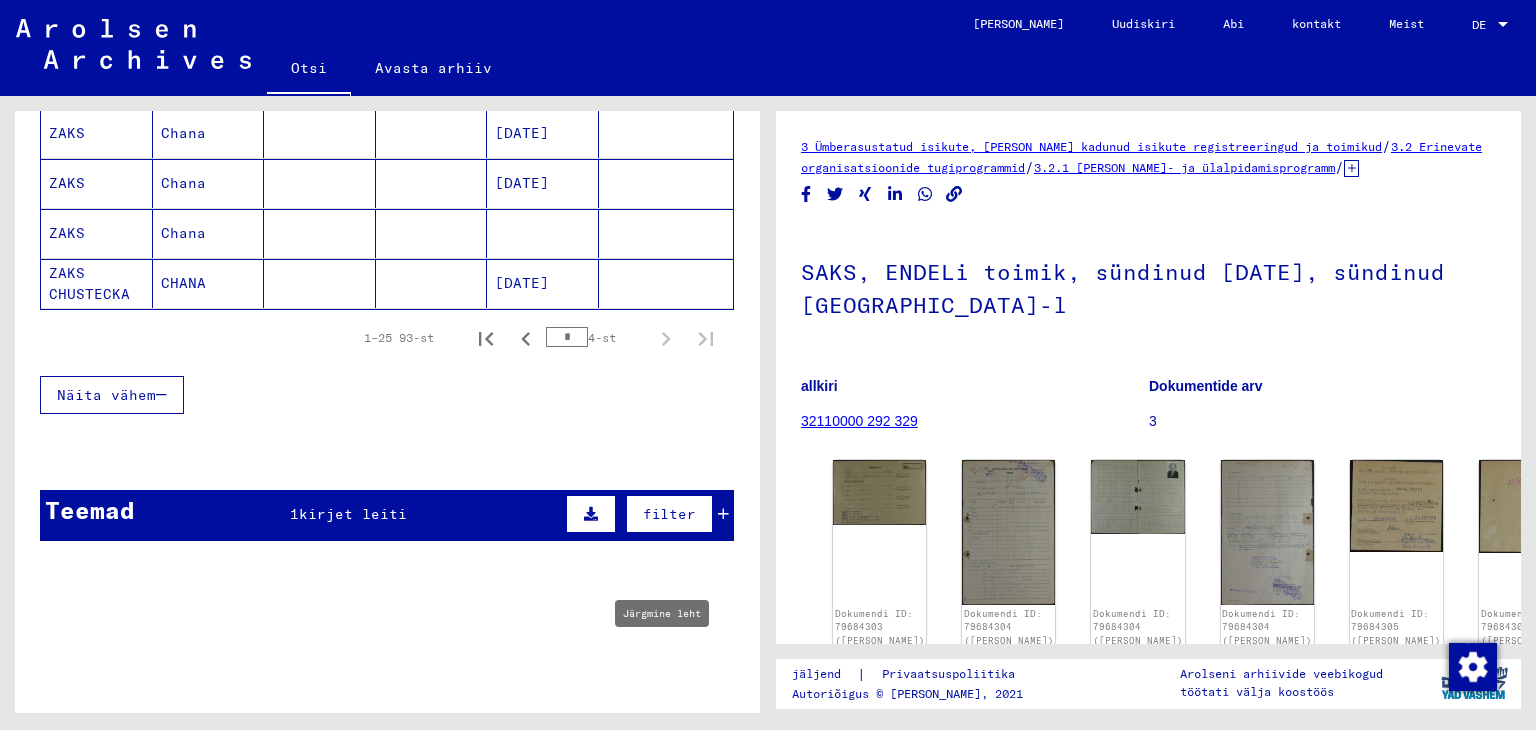 type on "*" 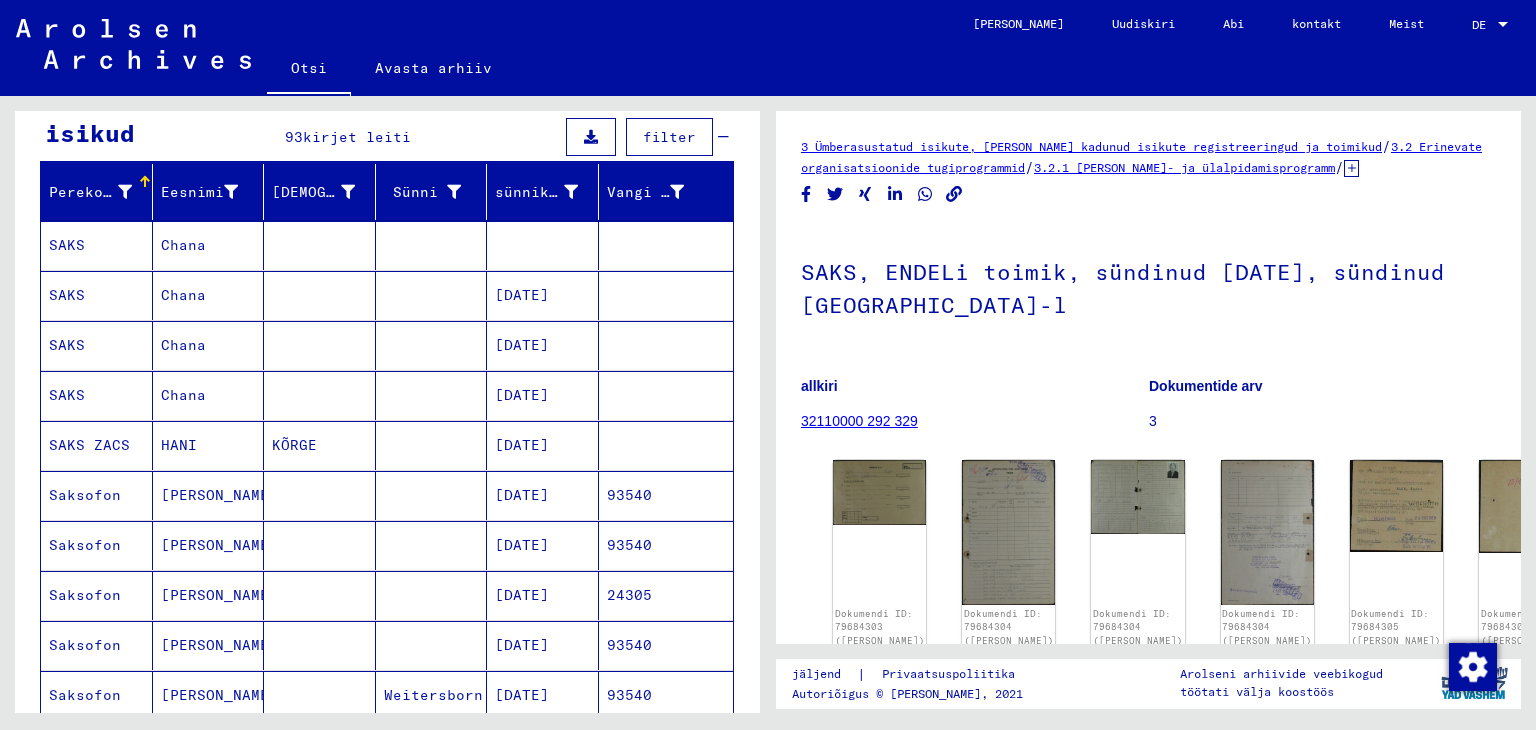 scroll, scrollTop: 184, scrollLeft: 0, axis: vertical 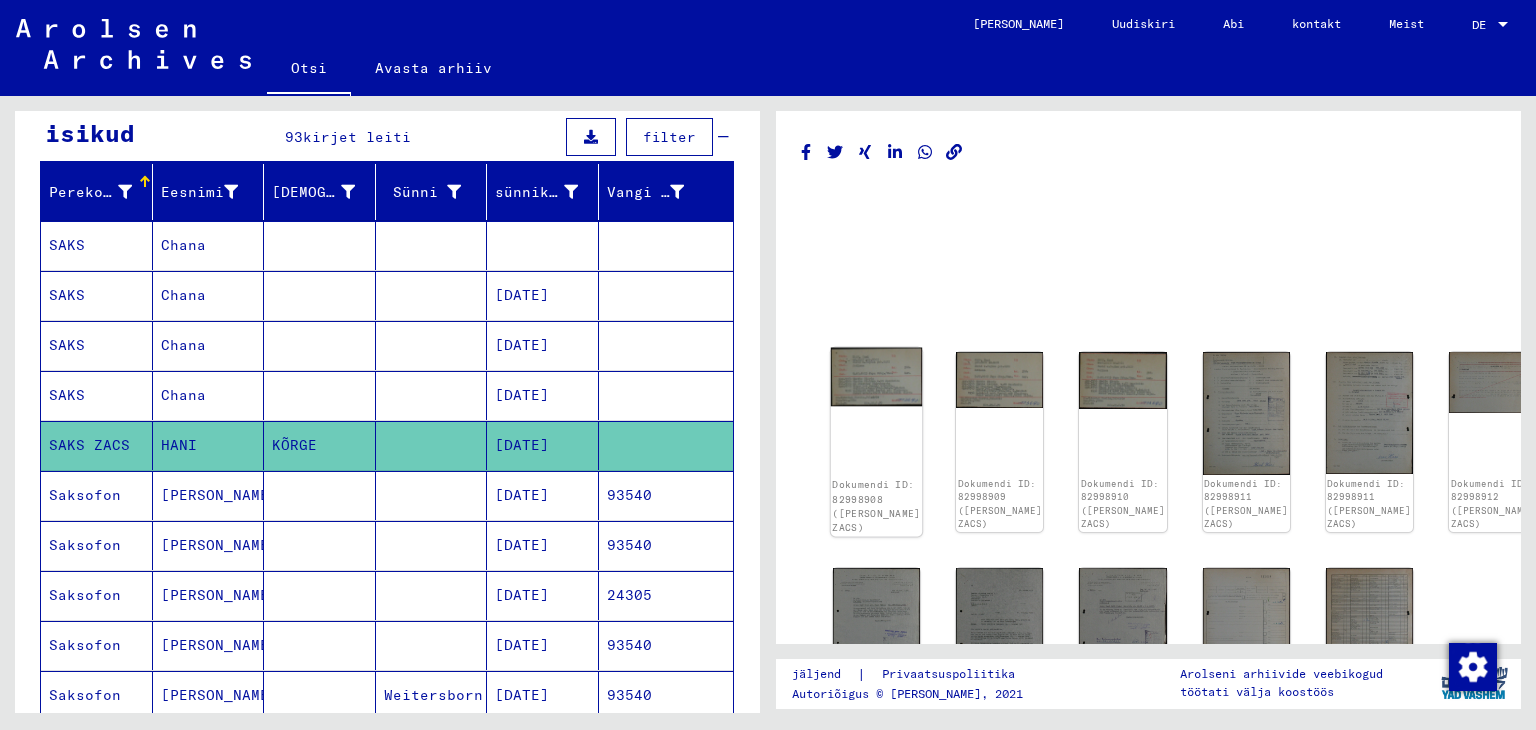 click 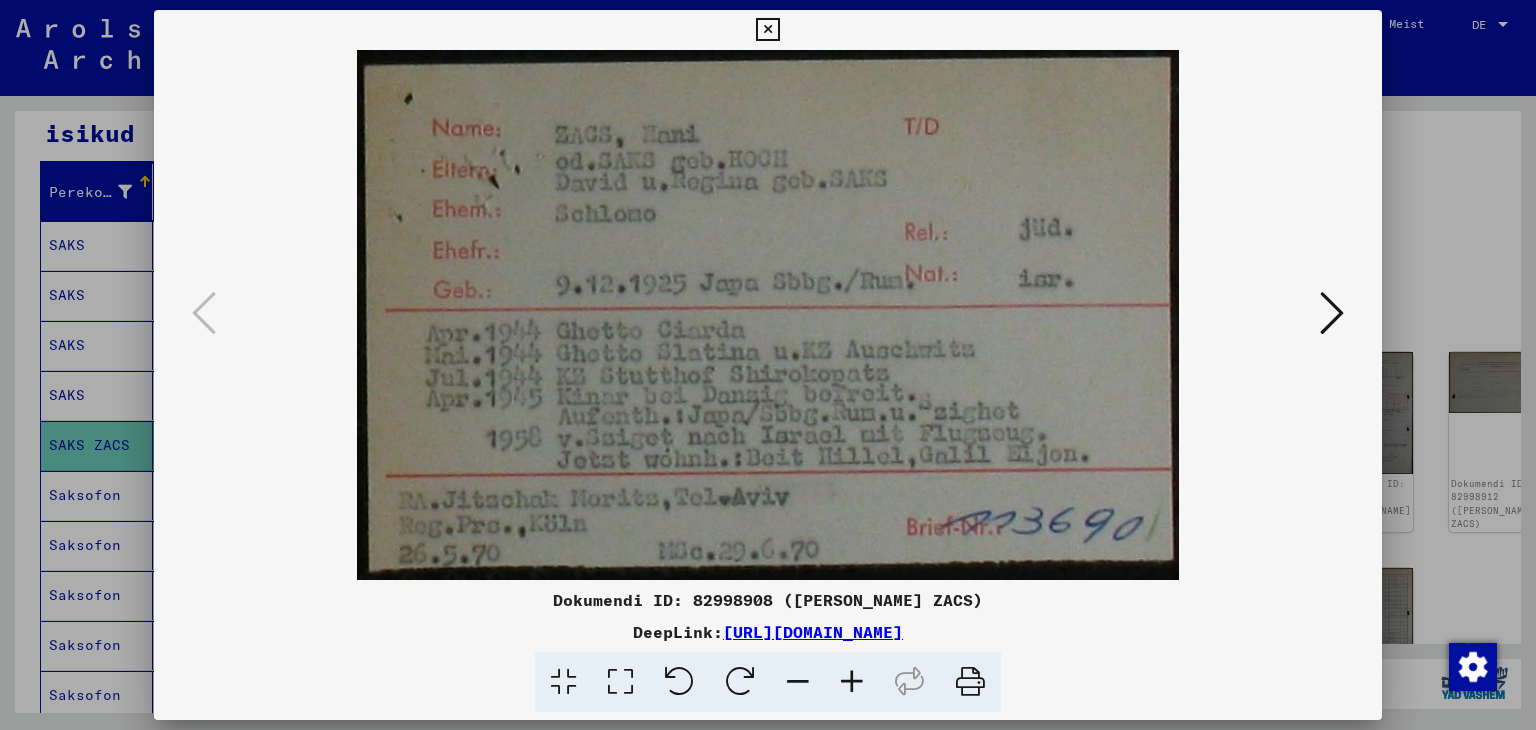 click at bounding box center (767, 30) 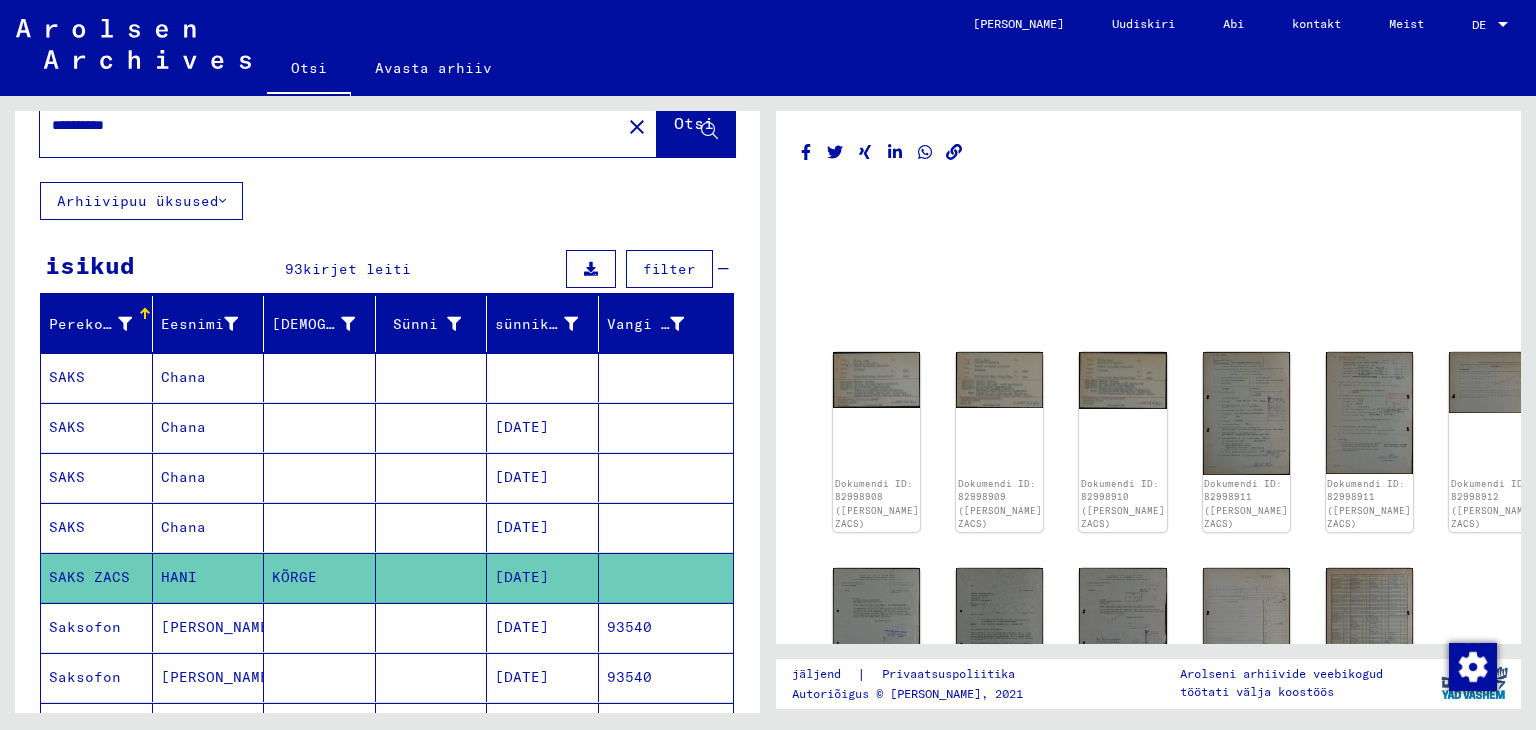 scroll, scrollTop: 0, scrollLeft: 0, axis: both 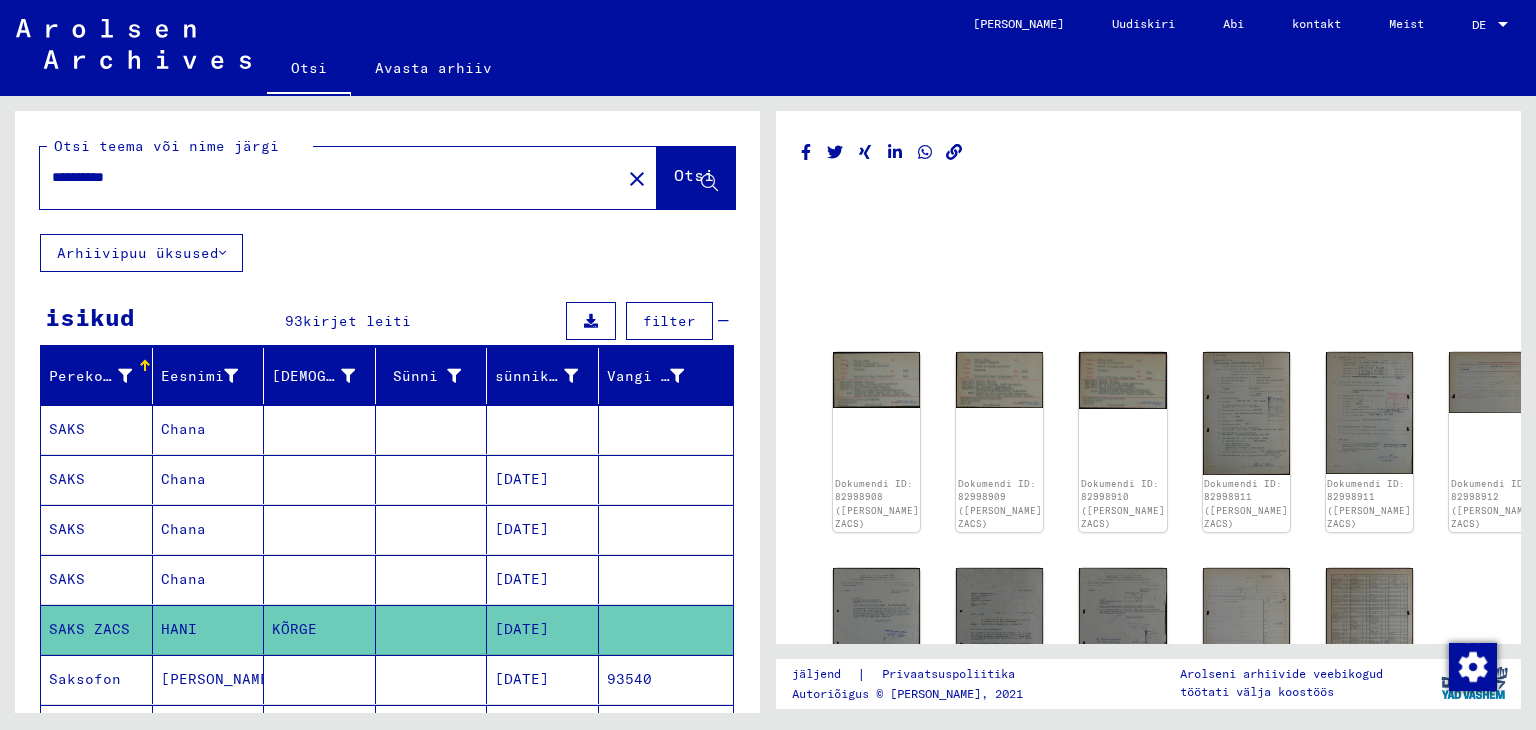 click on "**********" at bounding box center [330, 177] 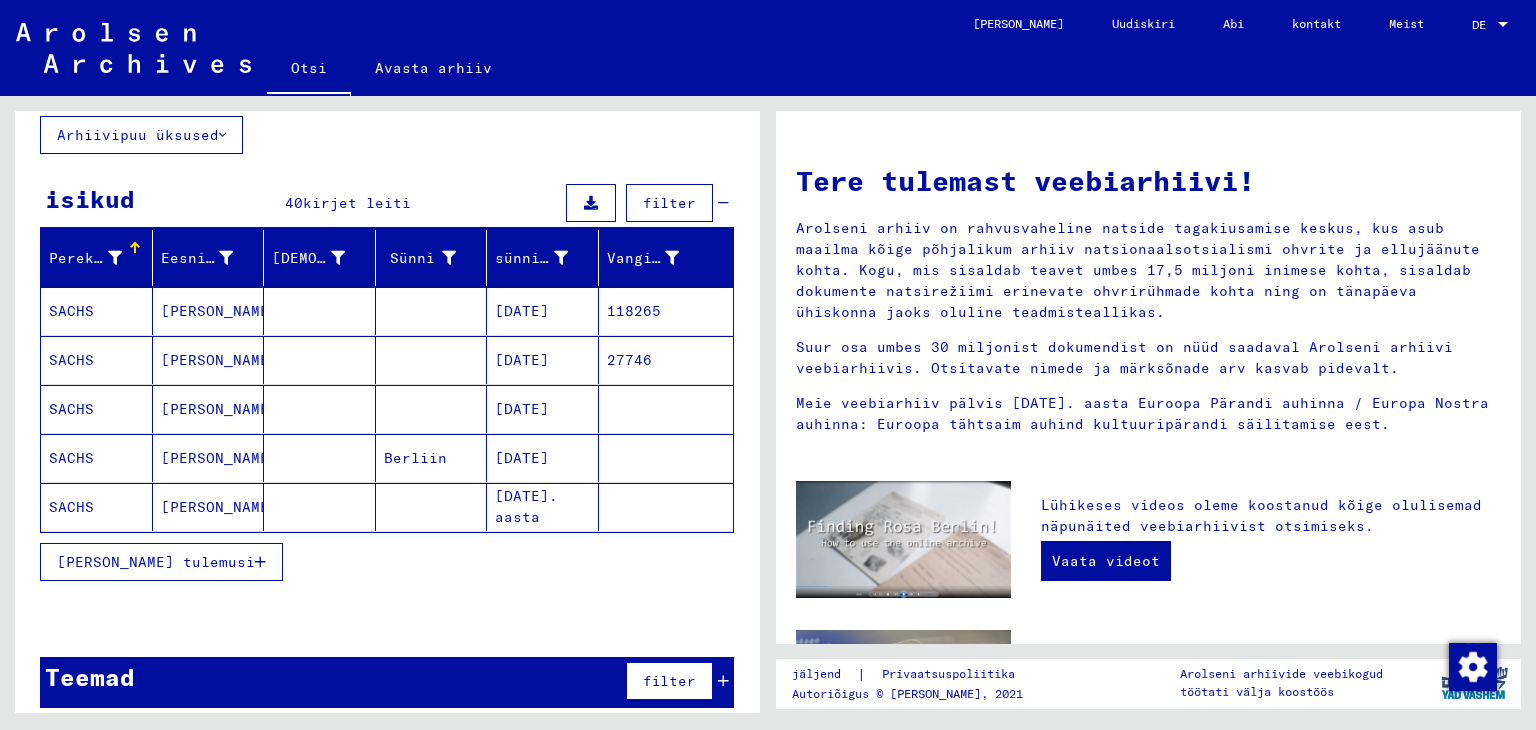 scroll, scrollTop: 129, scrollLeft: 0, axis: vertical 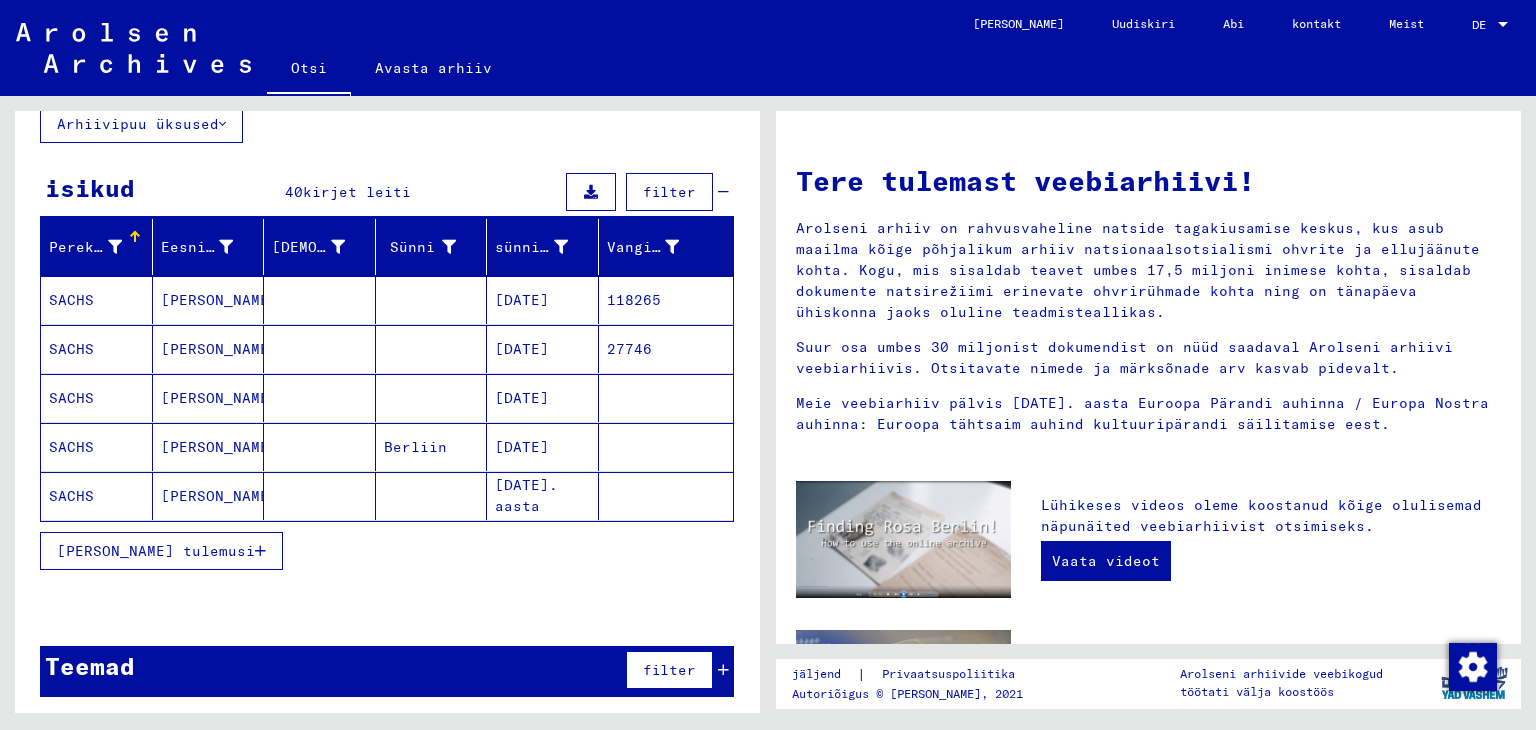 click on "[PERSON_NAME] tulemusi" at bounding box center (156, 551) 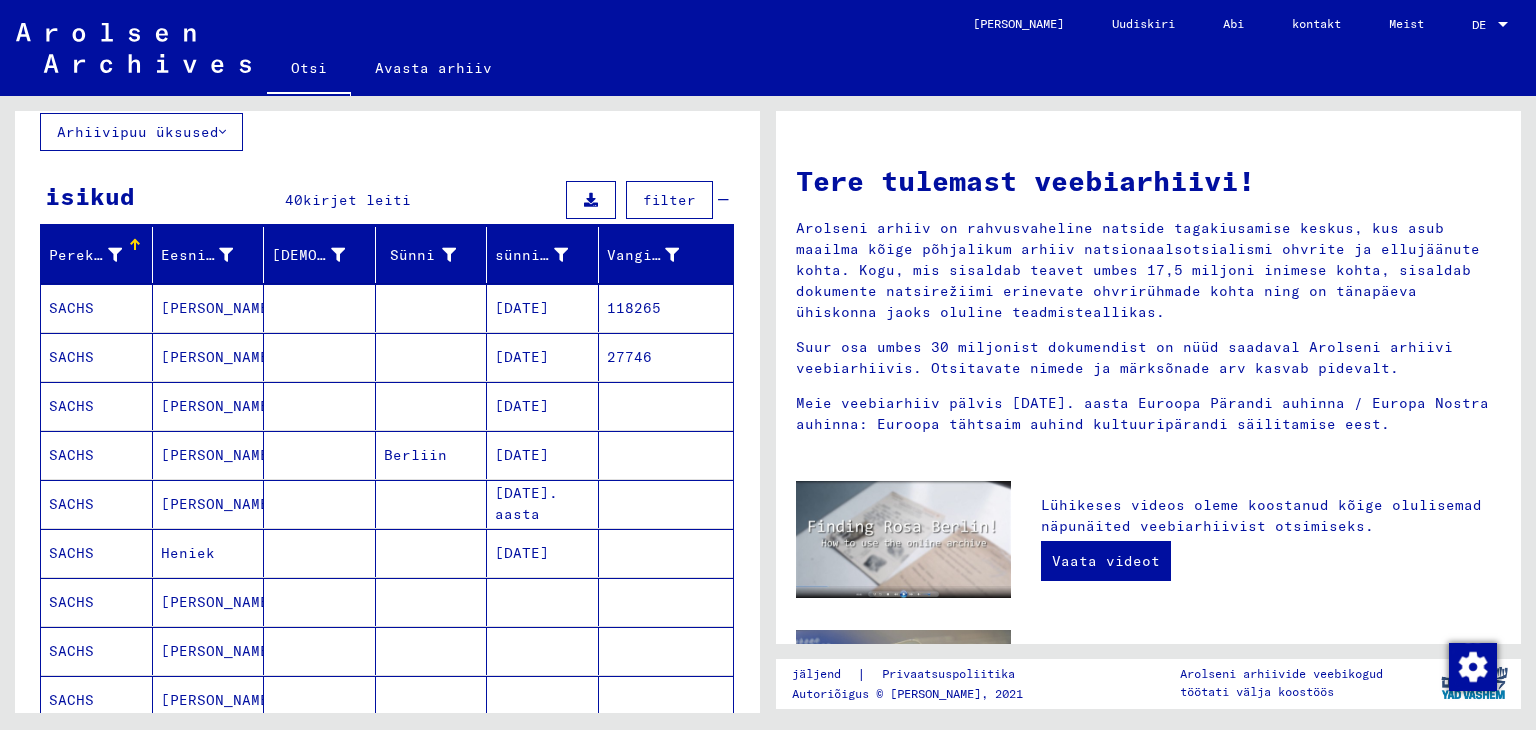 scroll, scrollTop: 0, scrollLeft: 0, axis: both 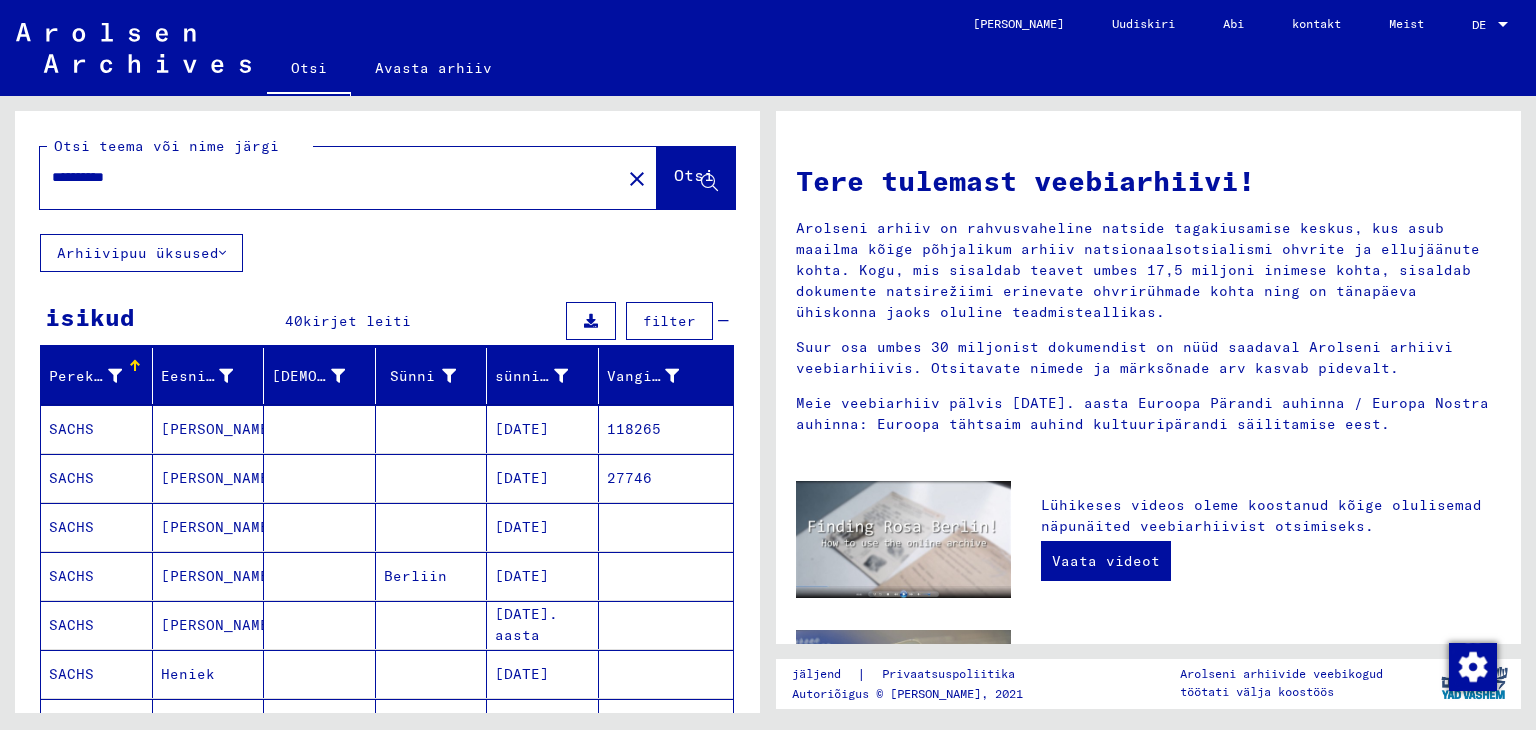 drag, startPoint x: 151, startPoint y: 177, endPoint x: 0, endPoint y: 173, distance: 151.05296 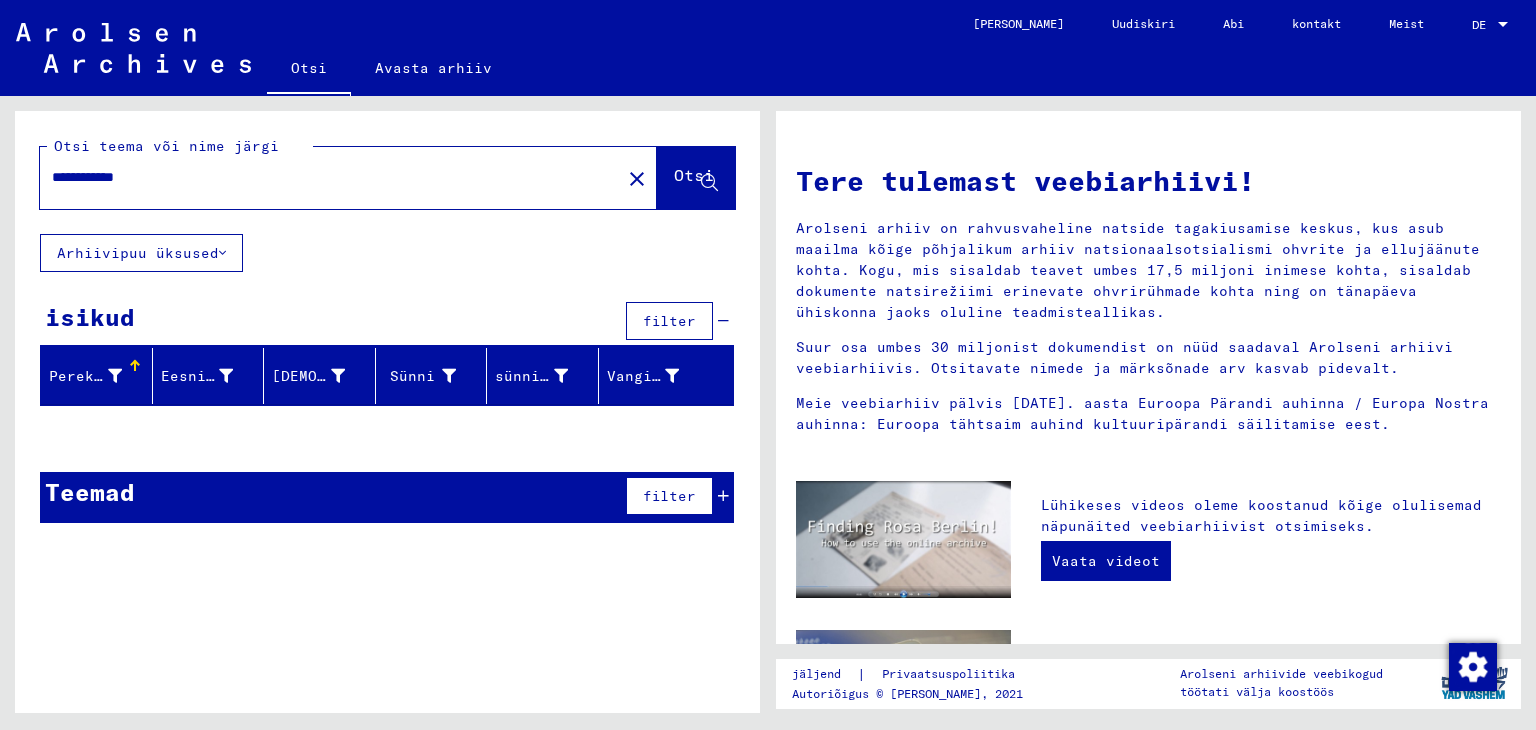 click on "**********" at bounding box center (324, 177) 